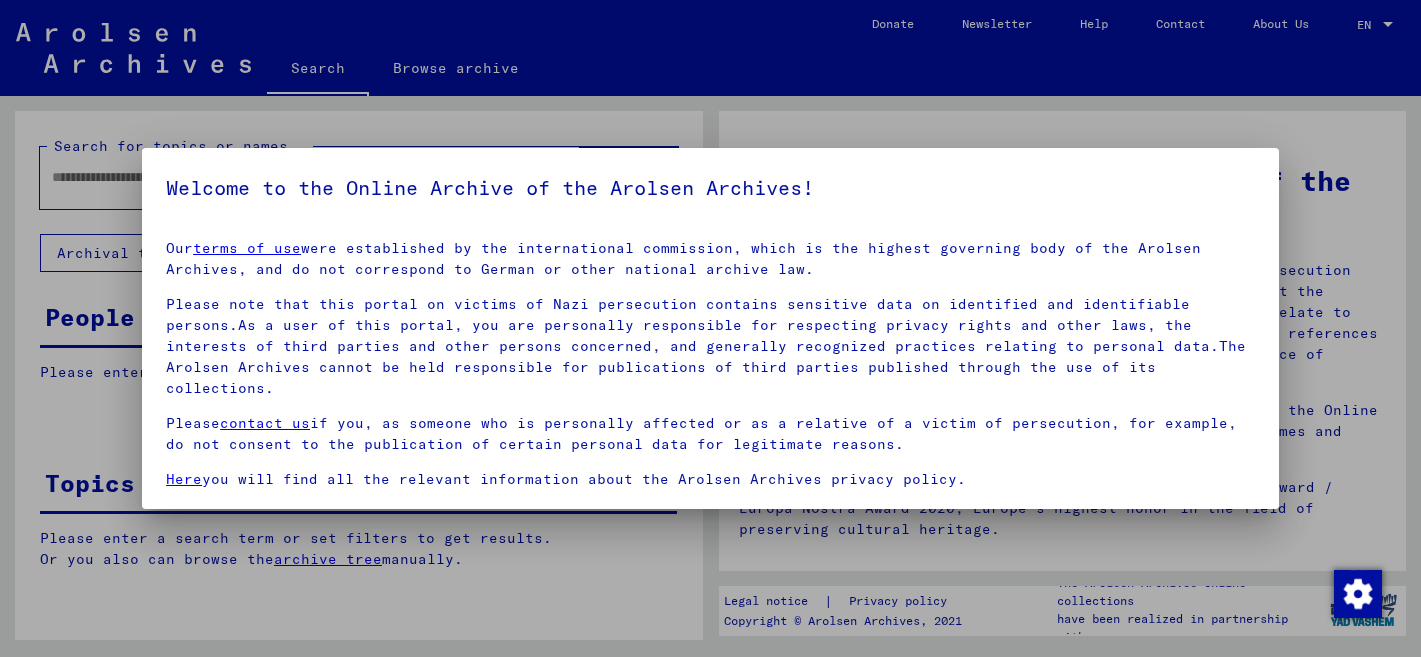 scroll, scrollTop: 0, scrollLeft: 0, axis: both 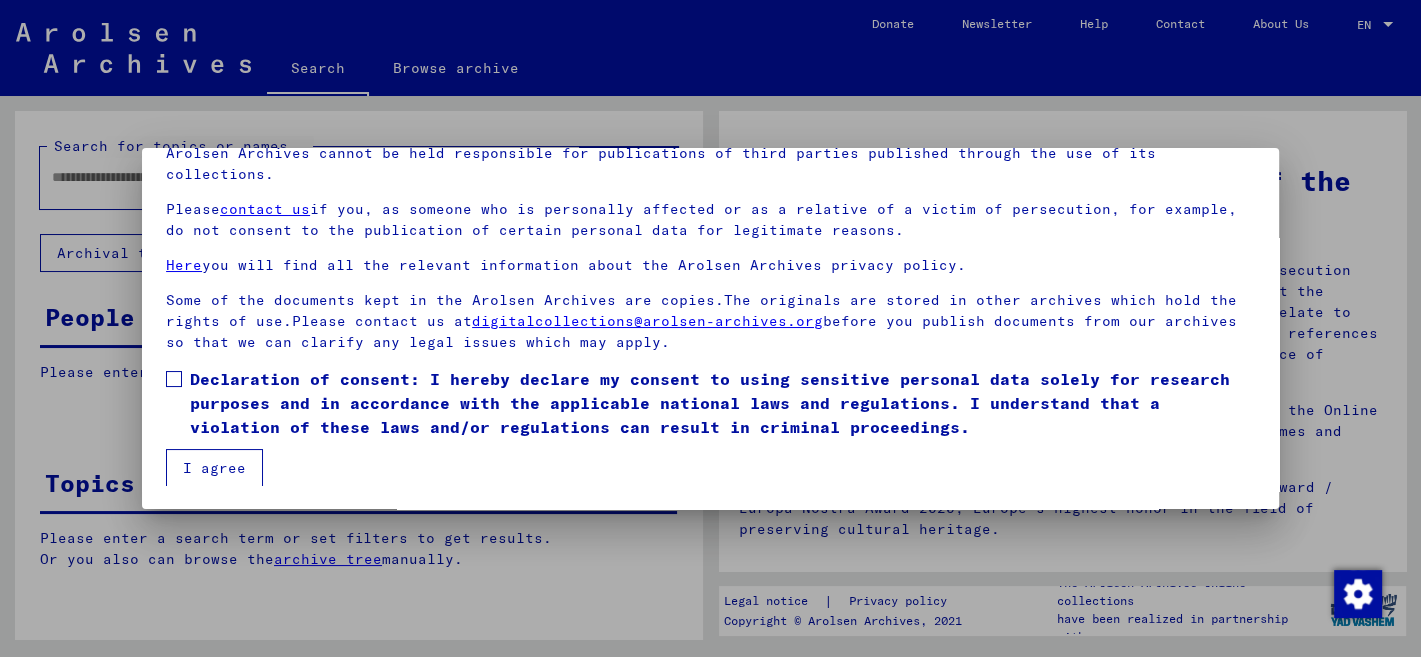 click at bounding box center [174, 379] 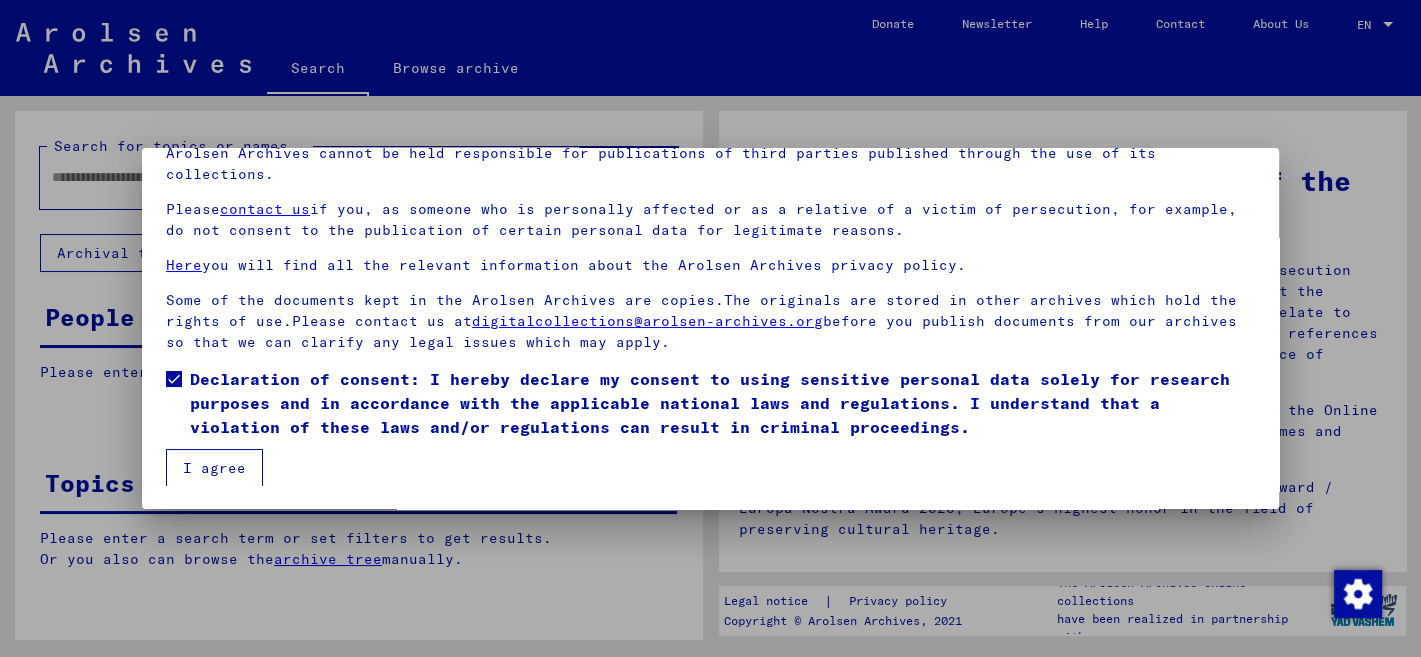 click on "I agree" at bounding box center [214, 468] 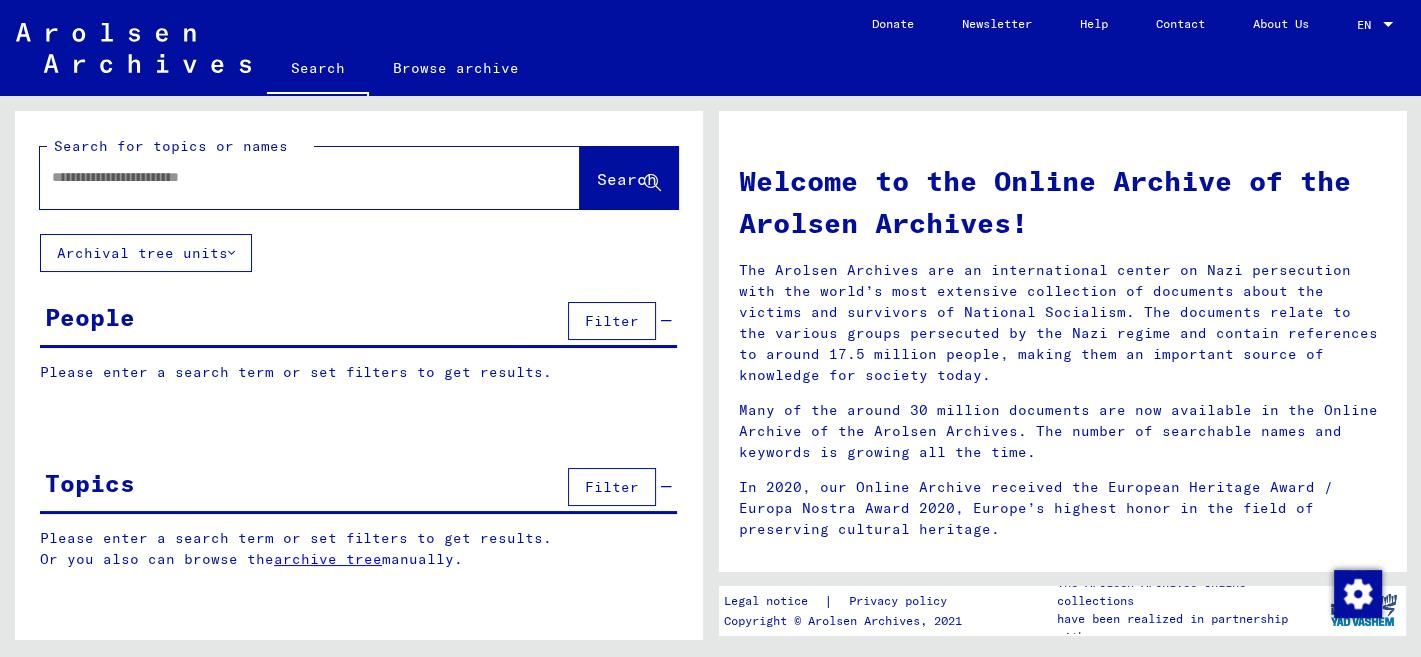 click at bounding box center (286, 177) 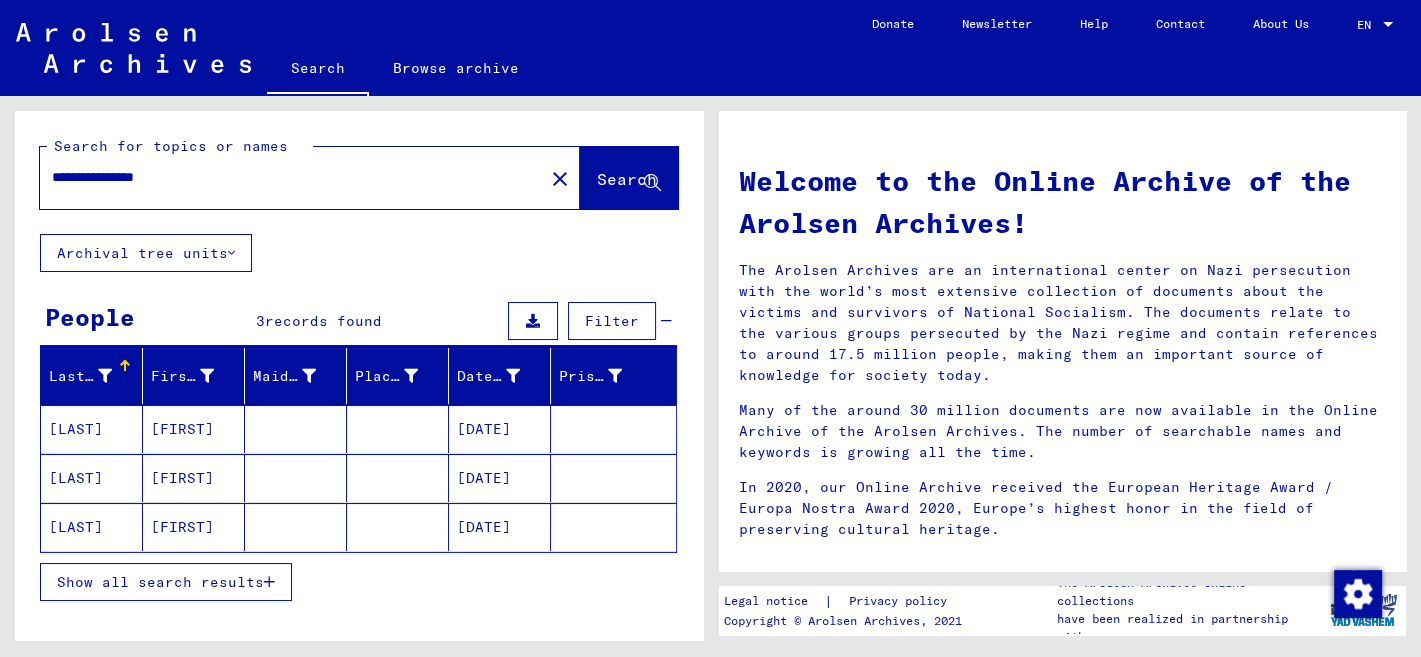 click on "[LAST]" at bounding box center (92, 478) 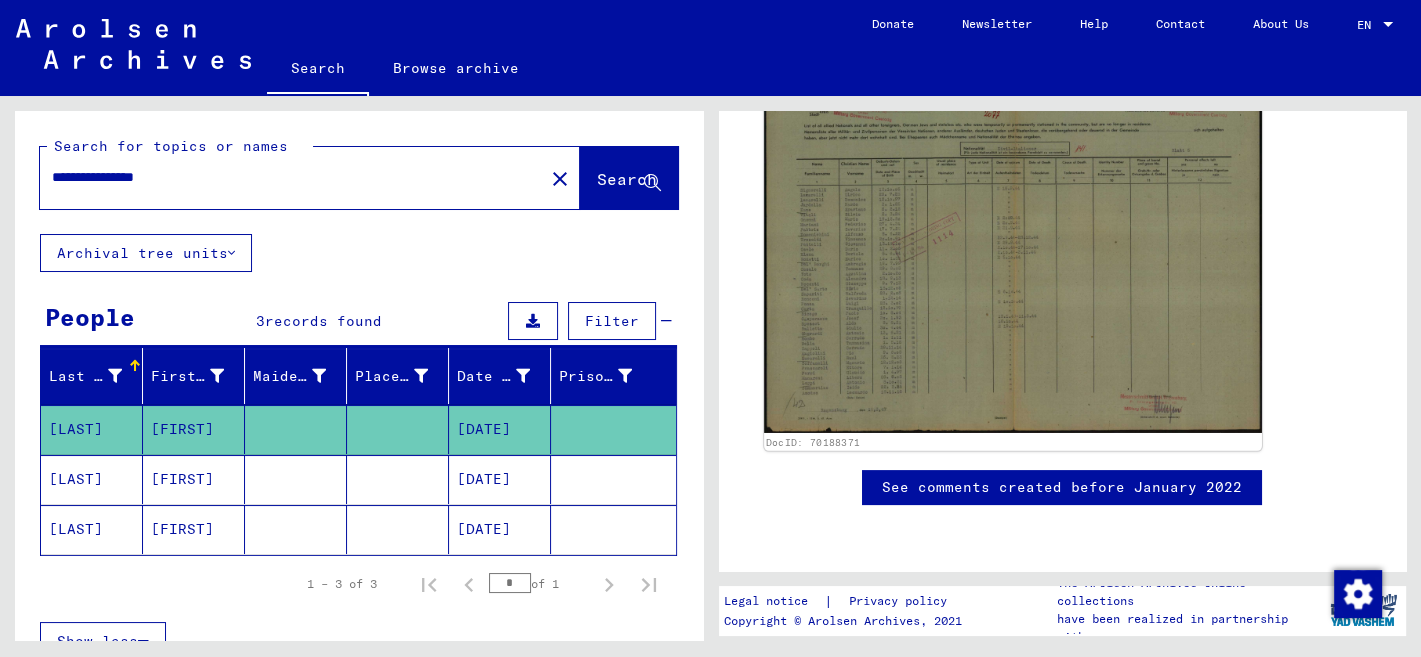 click 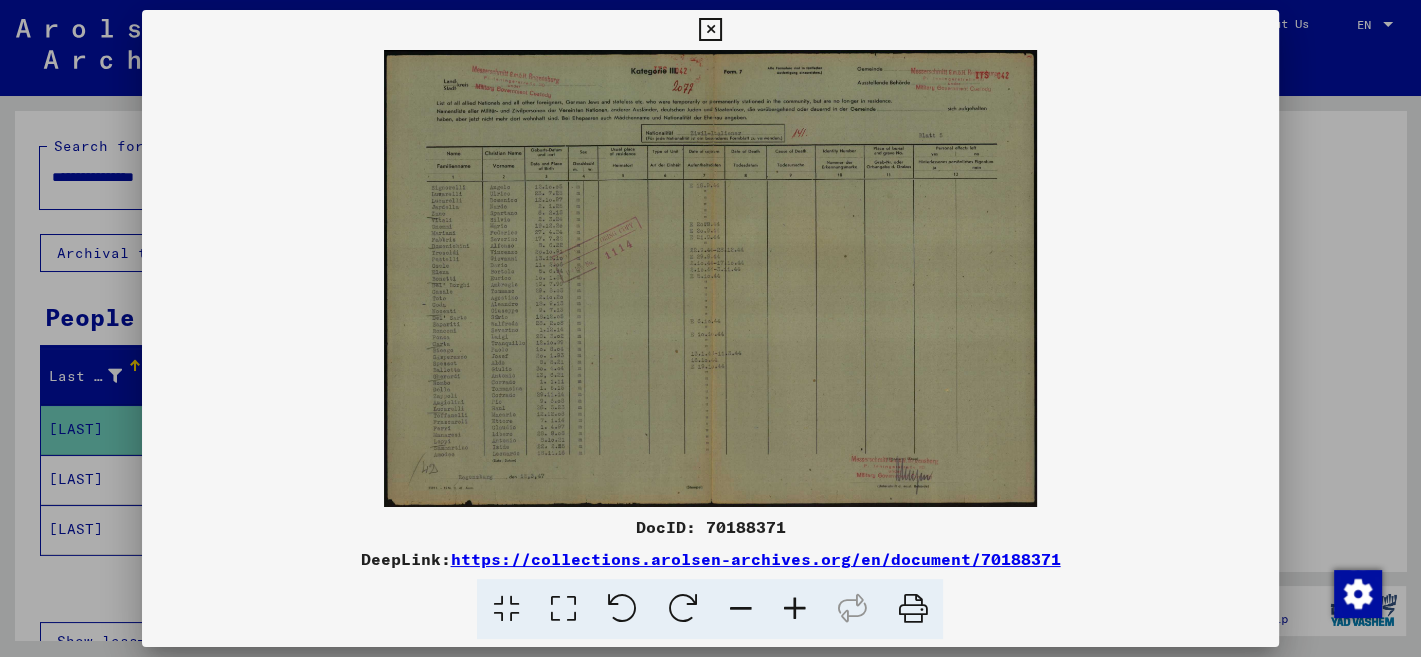 scroll, scrollTop: 423, scrollLeft: 0, axis: vertical 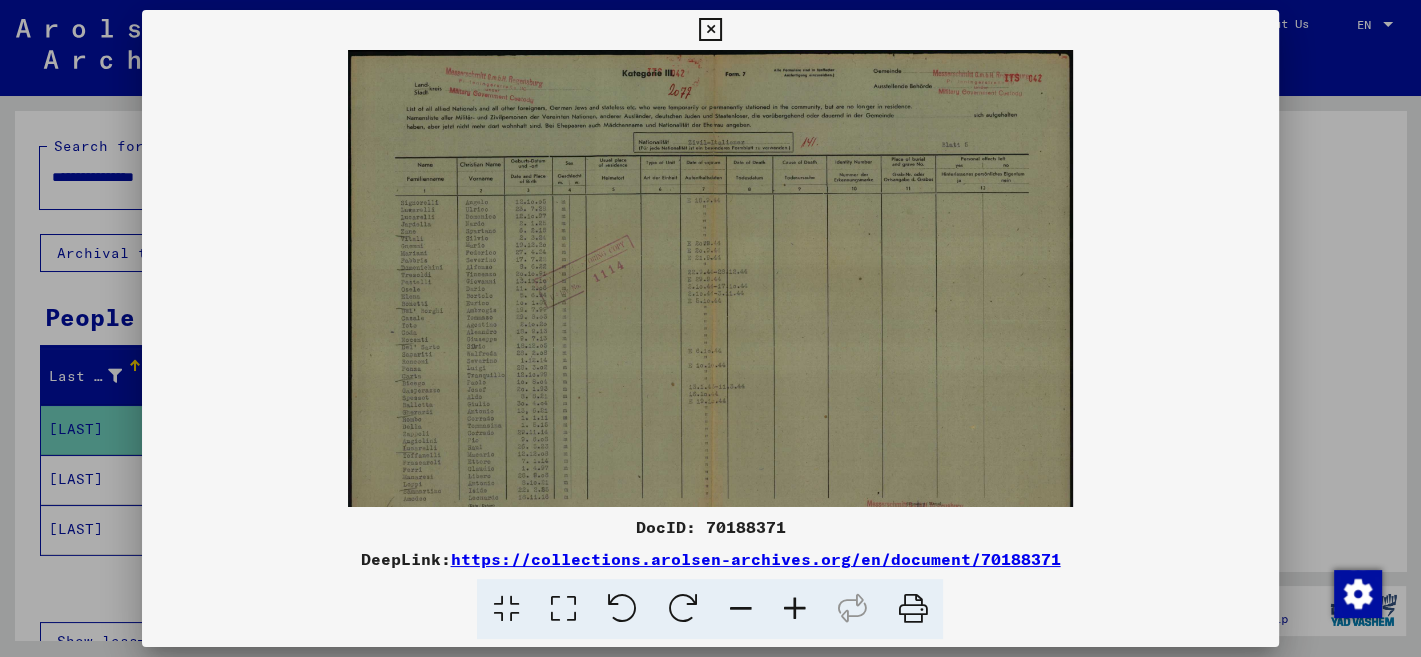 click at bounding box center (794, 609) 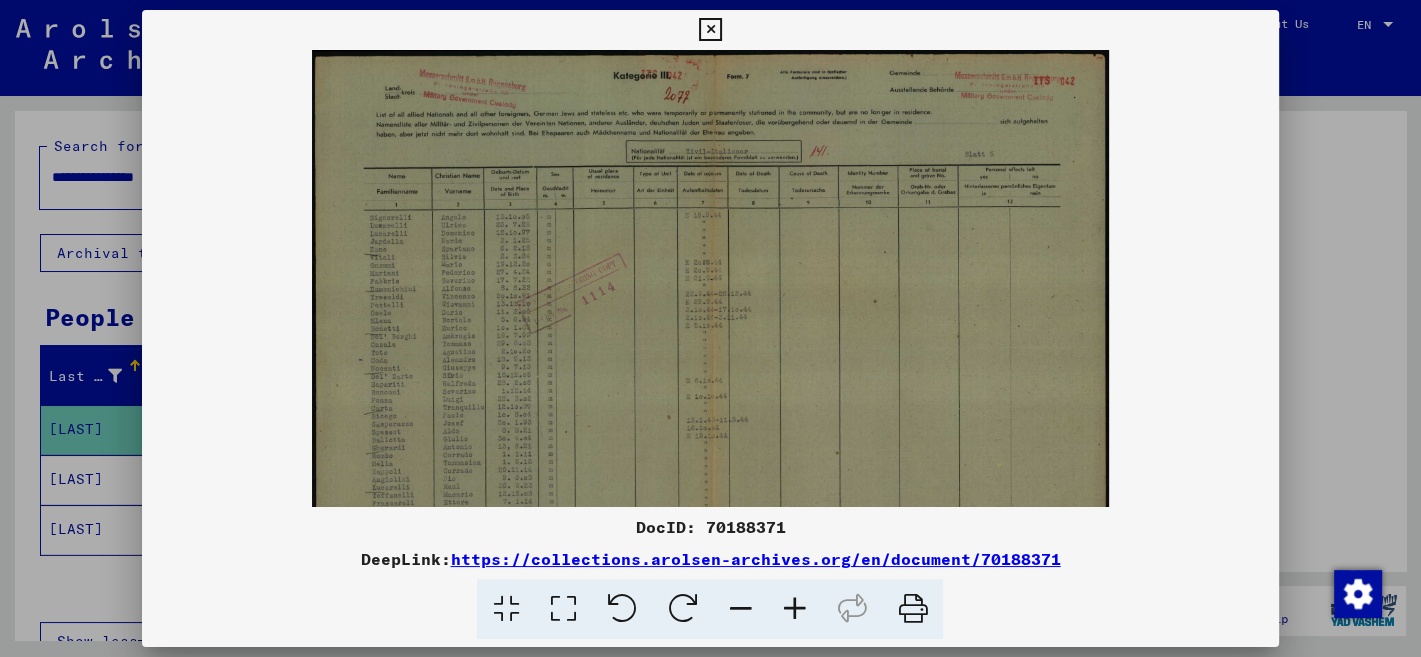 click at bounding box center [794, 609] 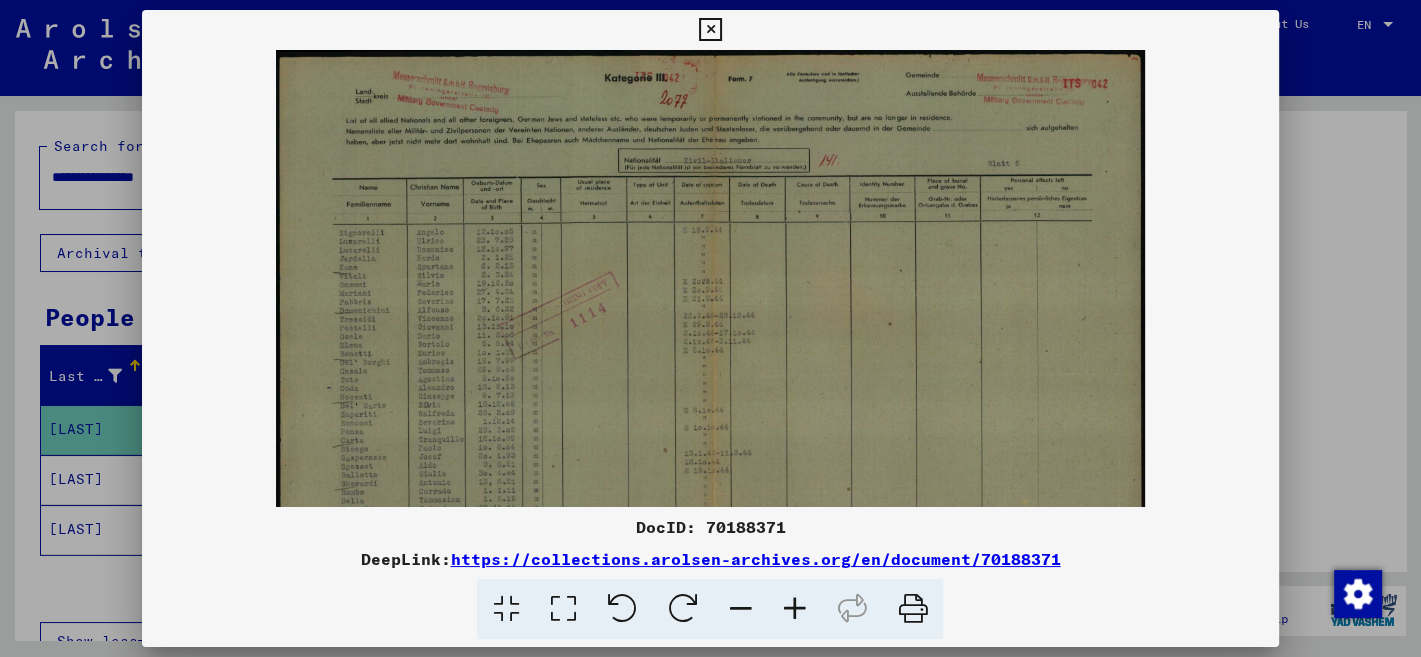 click at bounding box center (794, 609) 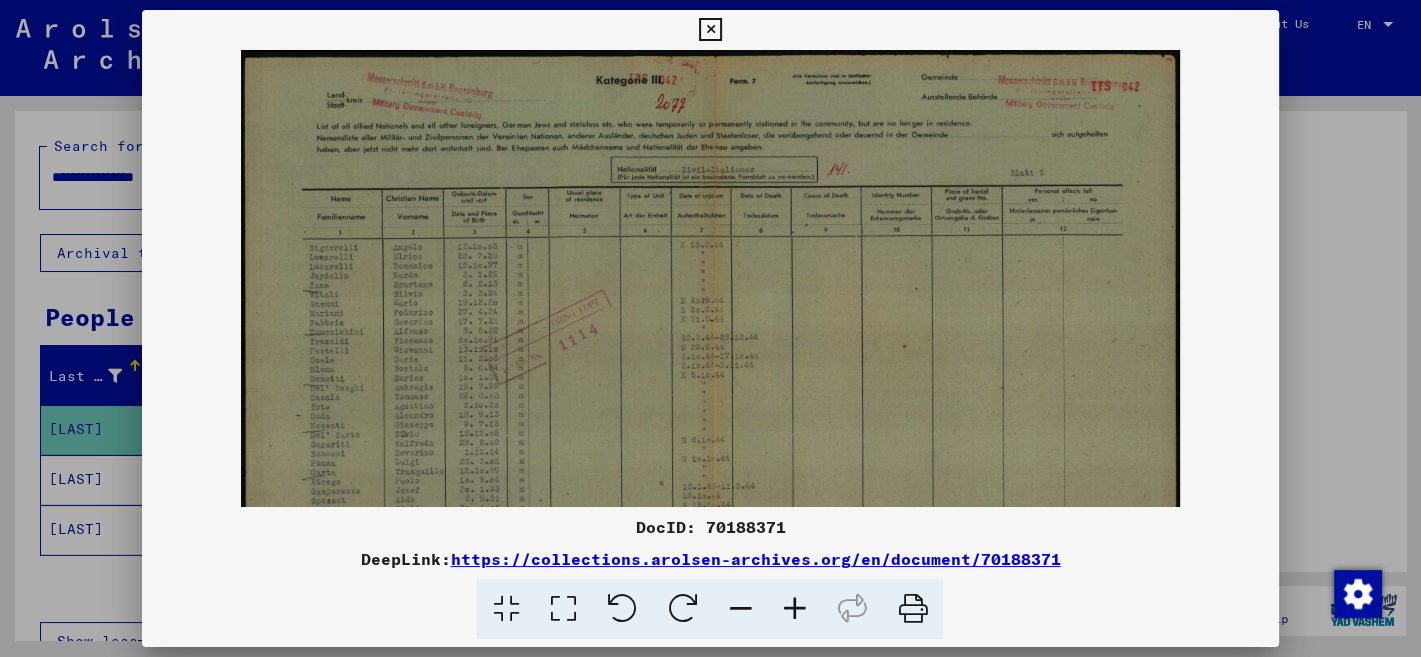 click at bounding box center [794, 609] 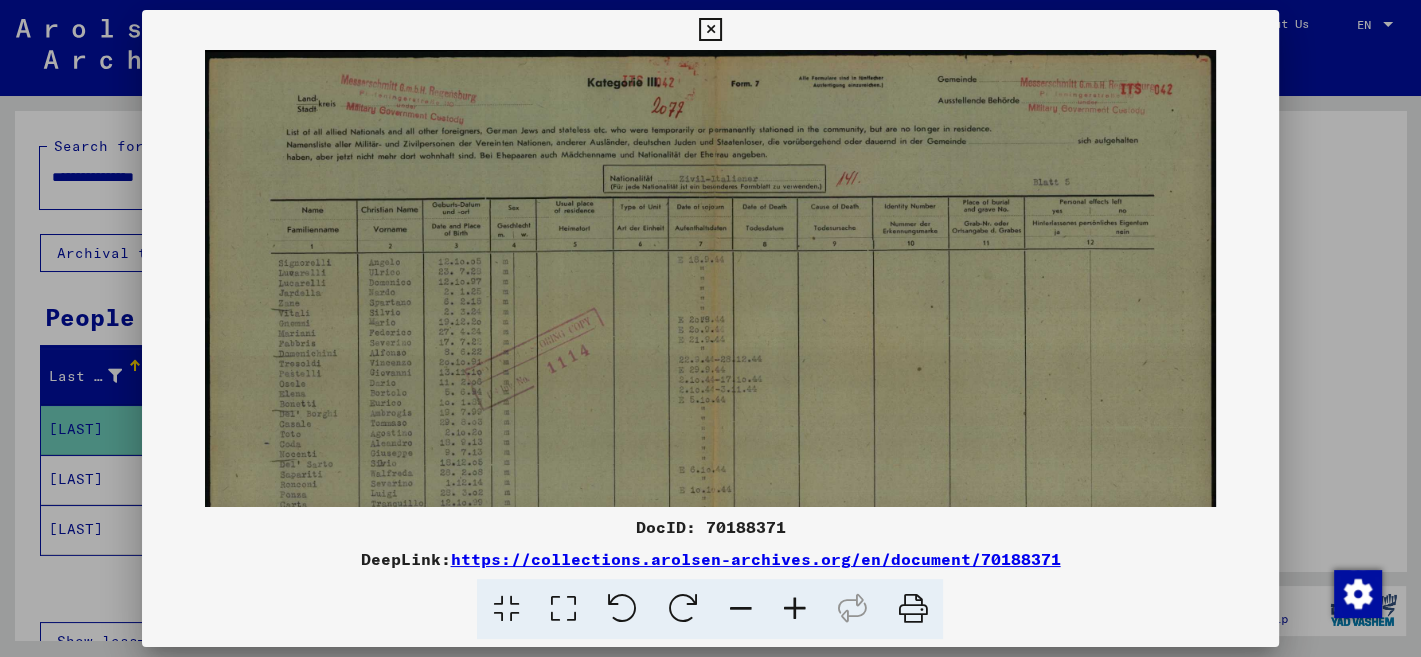 click at bounding box center (794, 609) 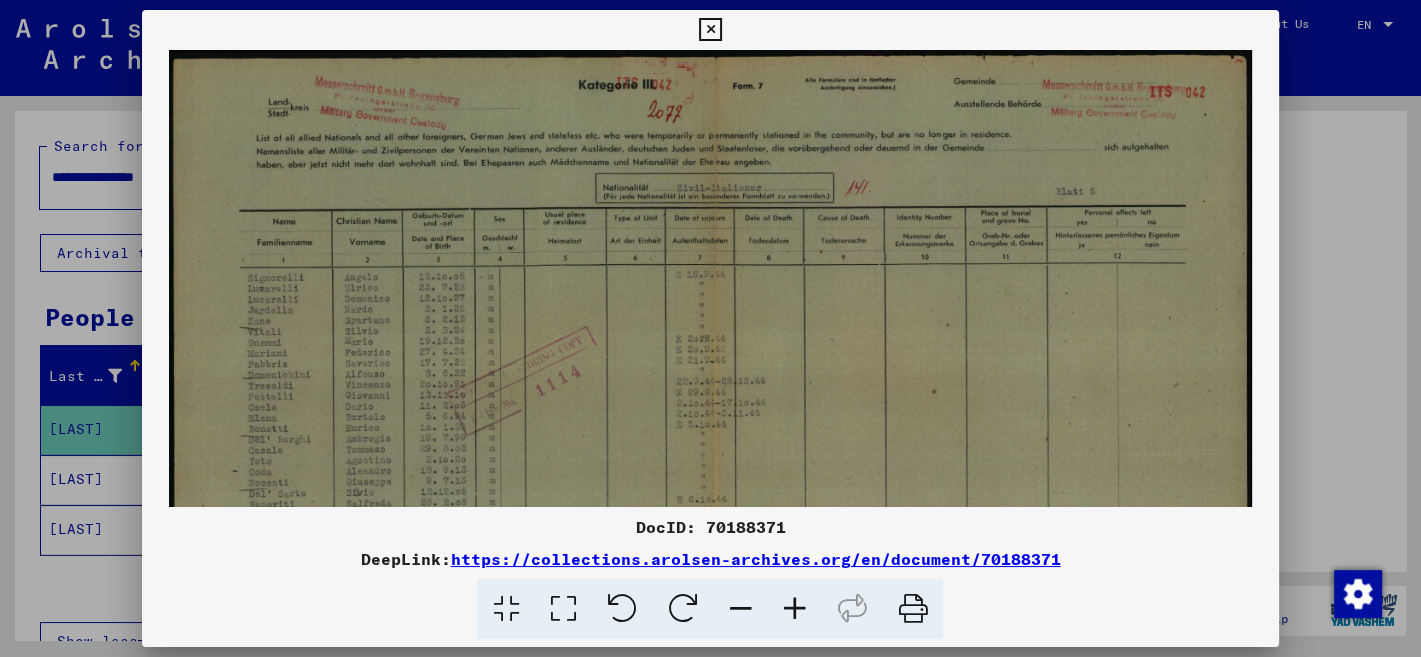 click at bounding box center [794, 609] 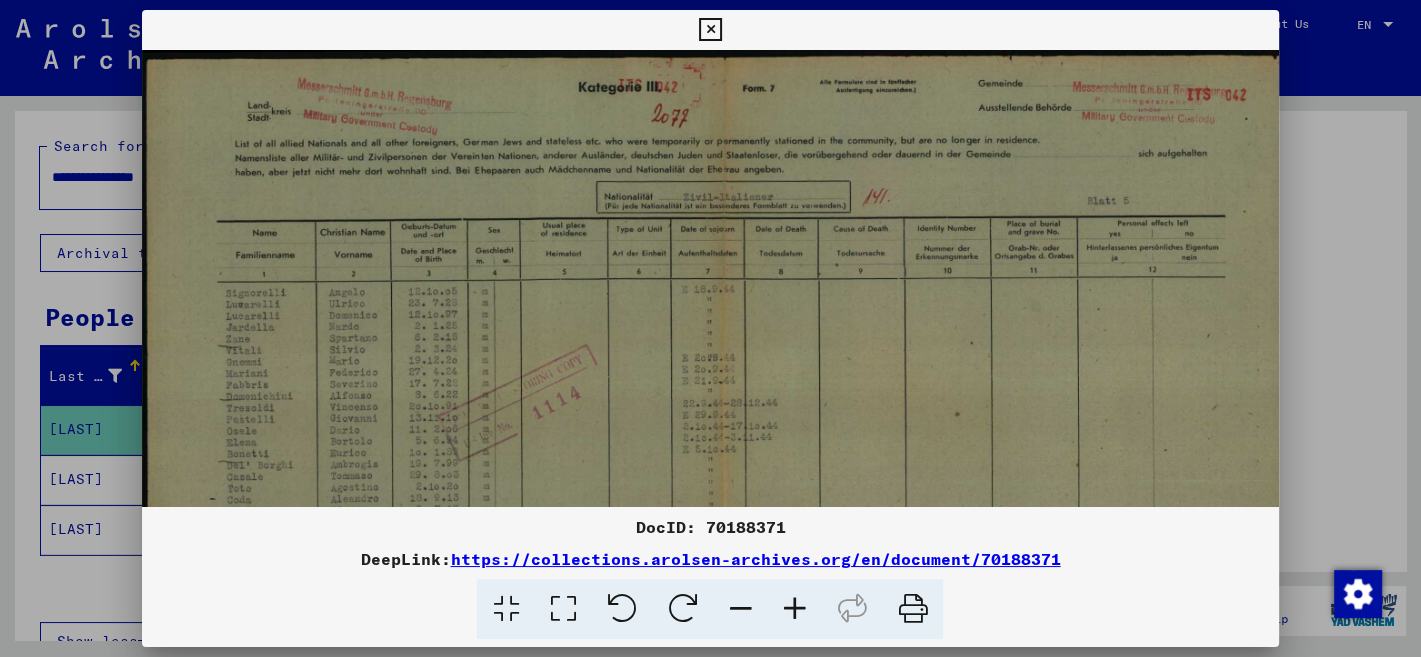 click at bounding box center [794, 609] 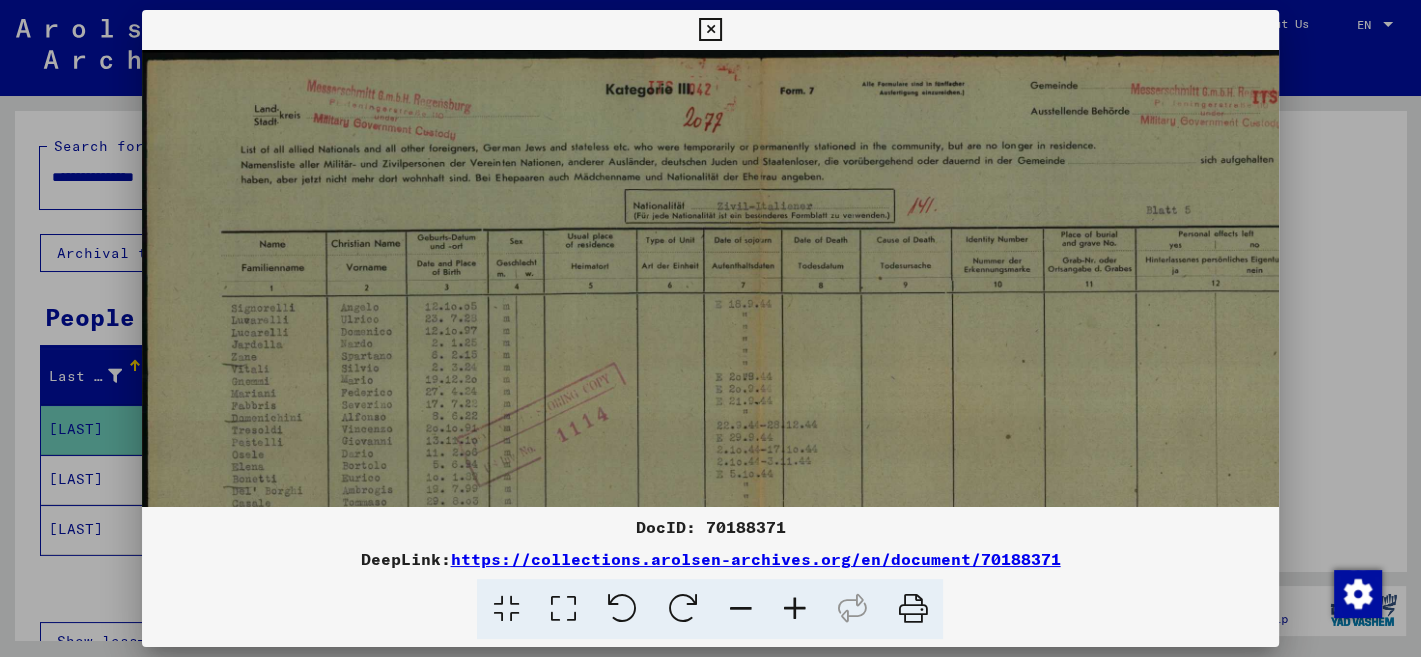 click at bounding box center (794, 609) 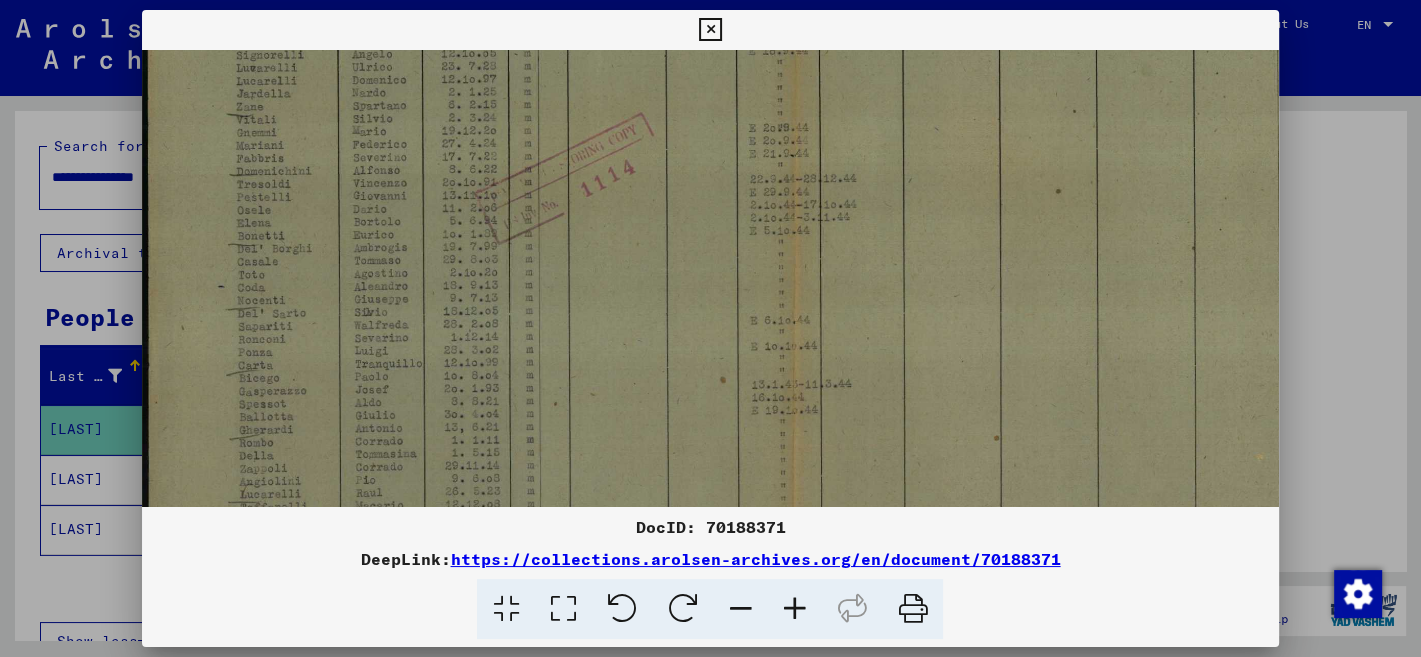 scroll, scrollTop: 268, scrollLeft: 0, axis: vertical 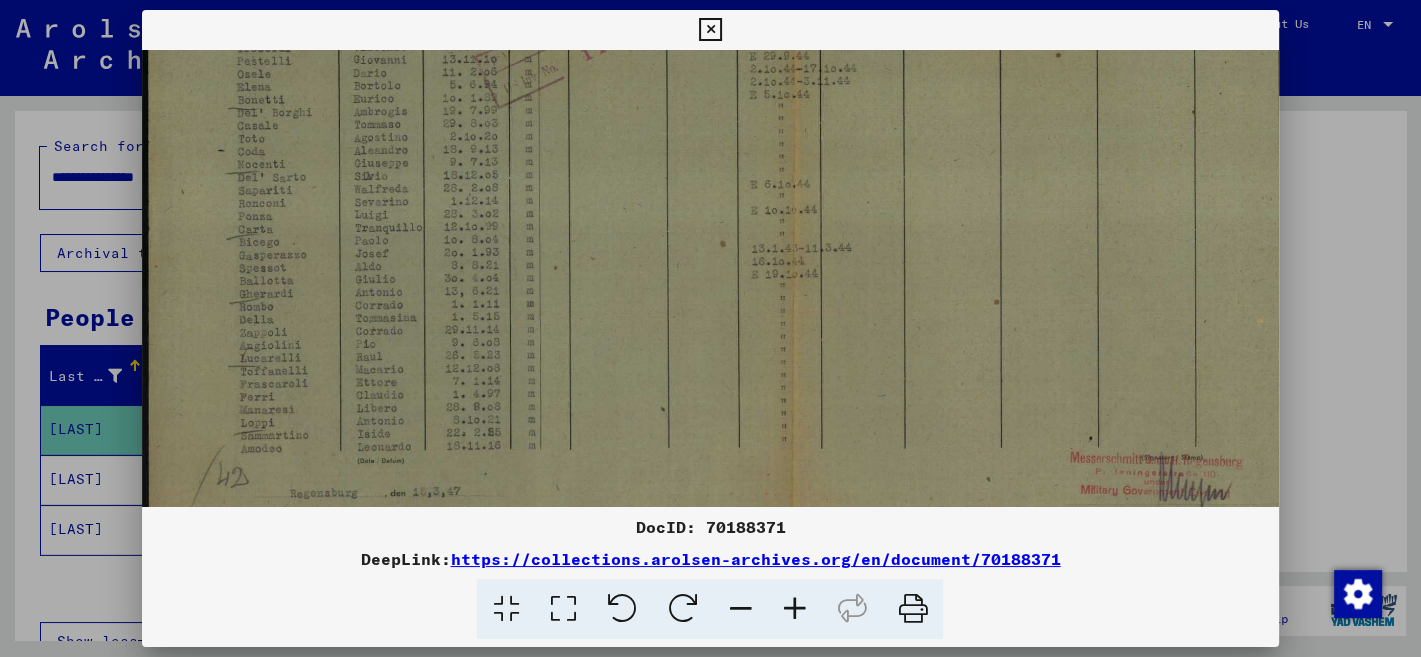 drag, startPoint x: 784, startPoint y: 441, endPoint x: 860, endPoint y: 308, distance: 153.18289 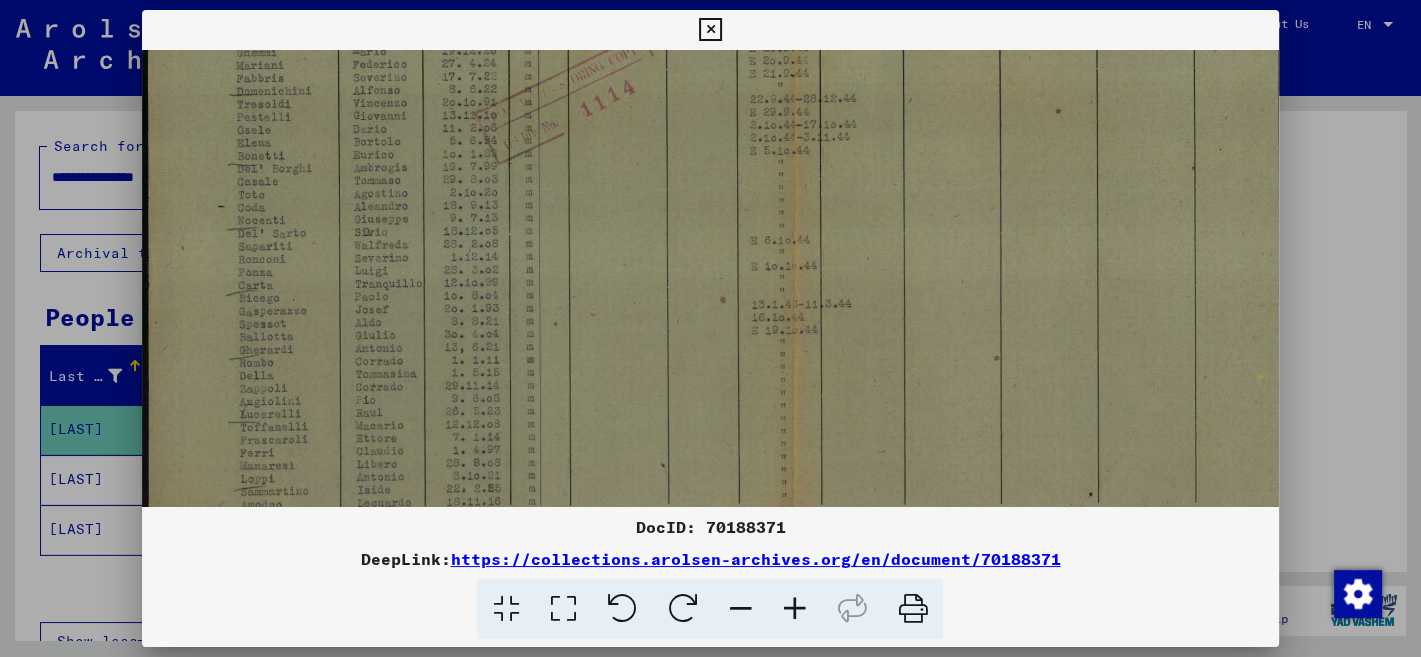 scroll, scrollTop: 368, scrollLeft: 0, axis: vertical 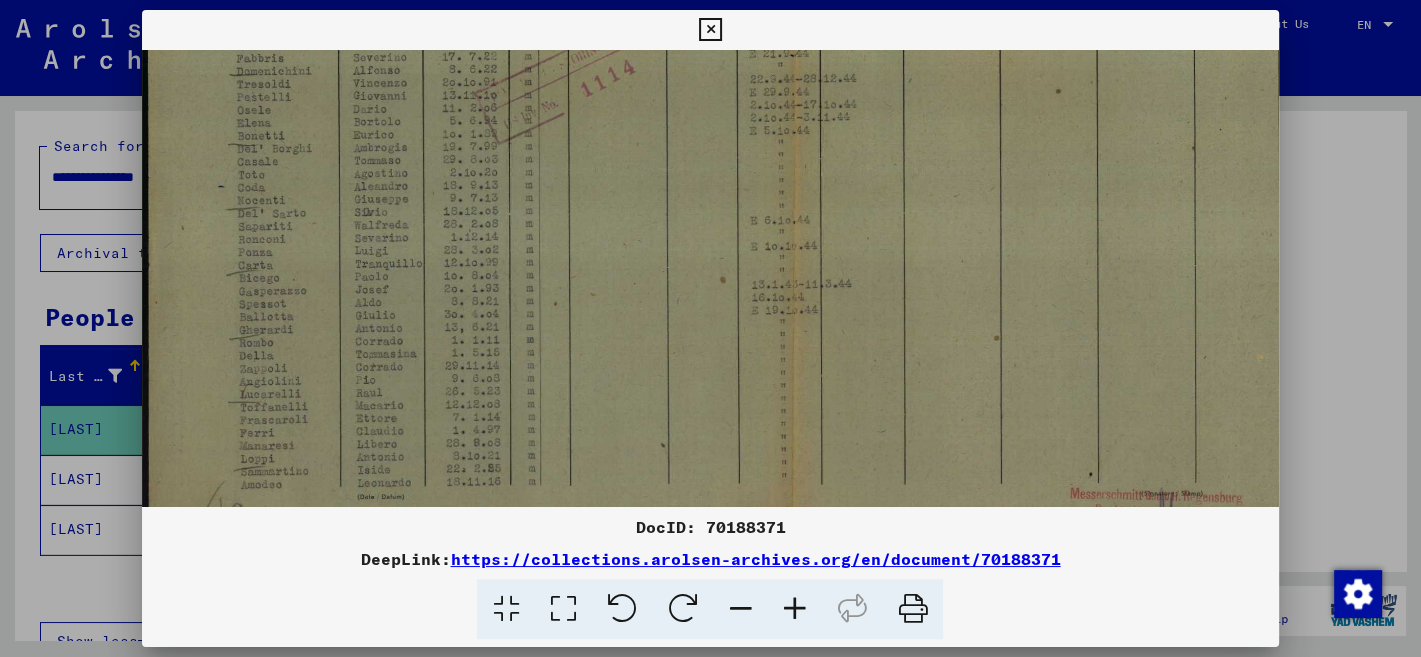 drag, startPoint x: 910, startPoint y: 188, endPoint x: 1006, endPoint y: 222, distance: 101.84302 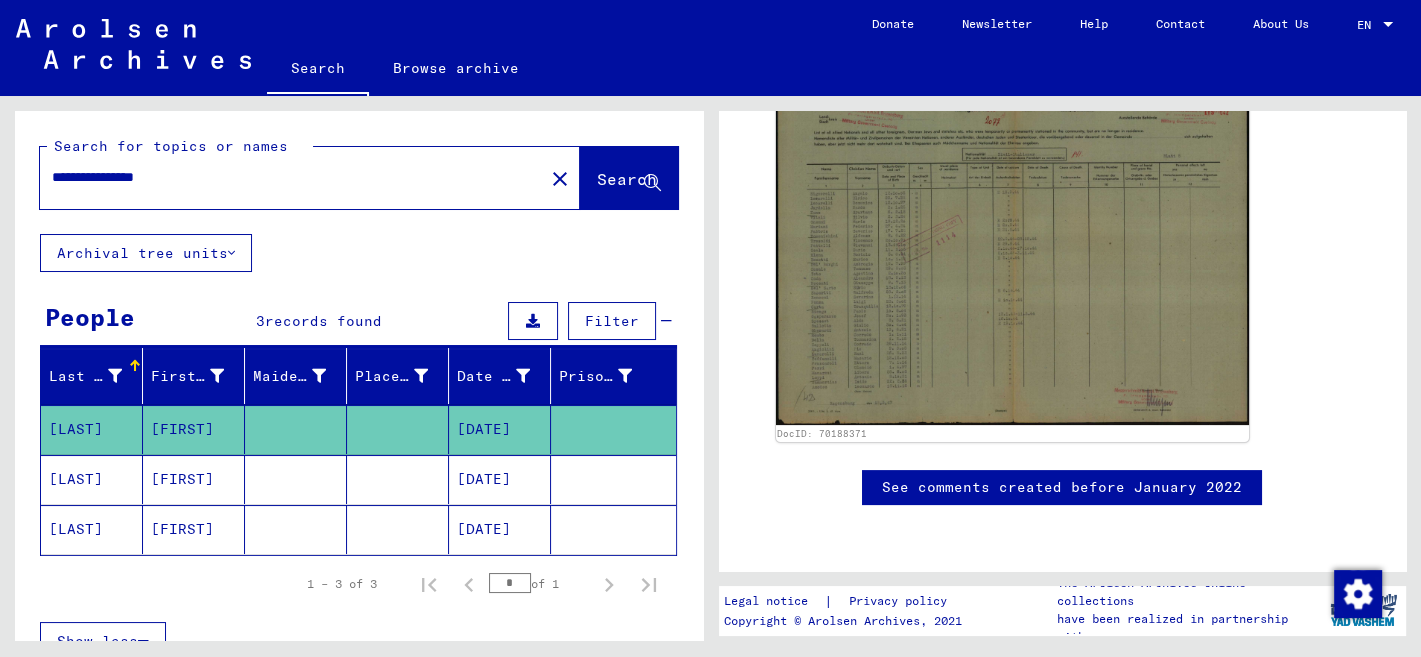 click on "[LAST]" at bounding box center [92, 529] 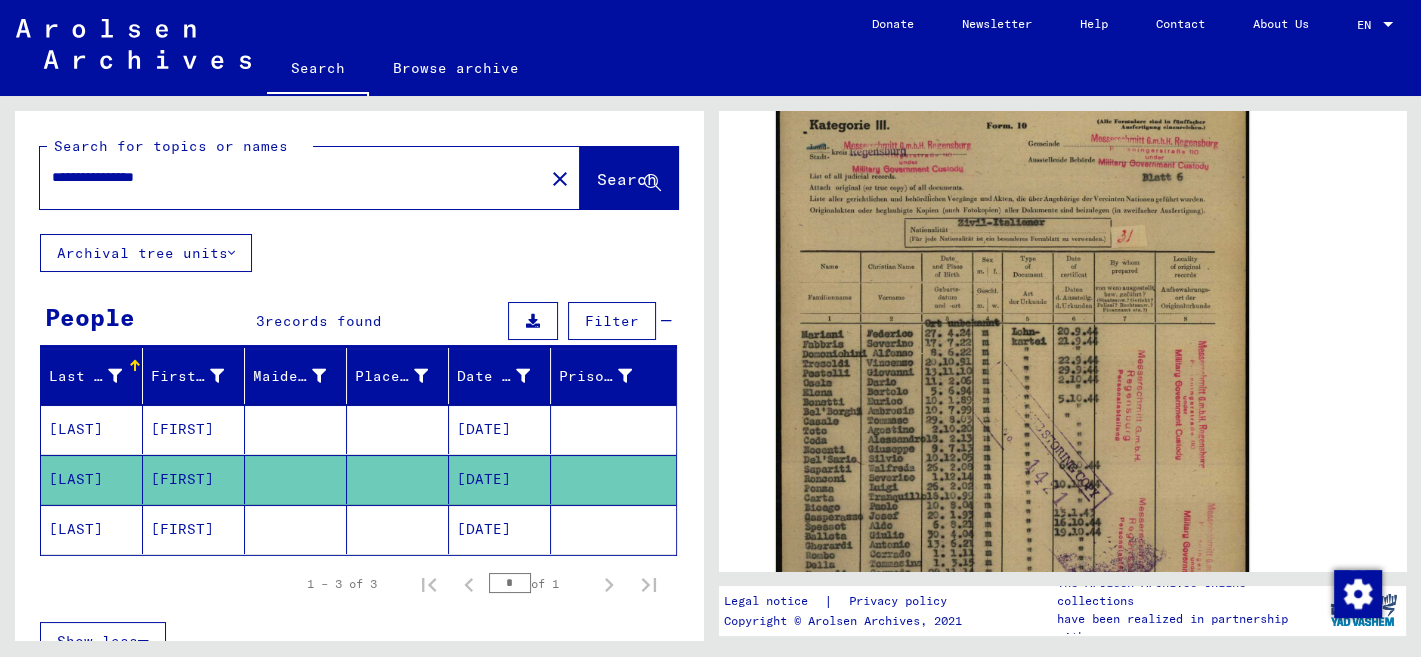 scroll, scrollTop: 846, scrollLeft: 0, axis: vertical 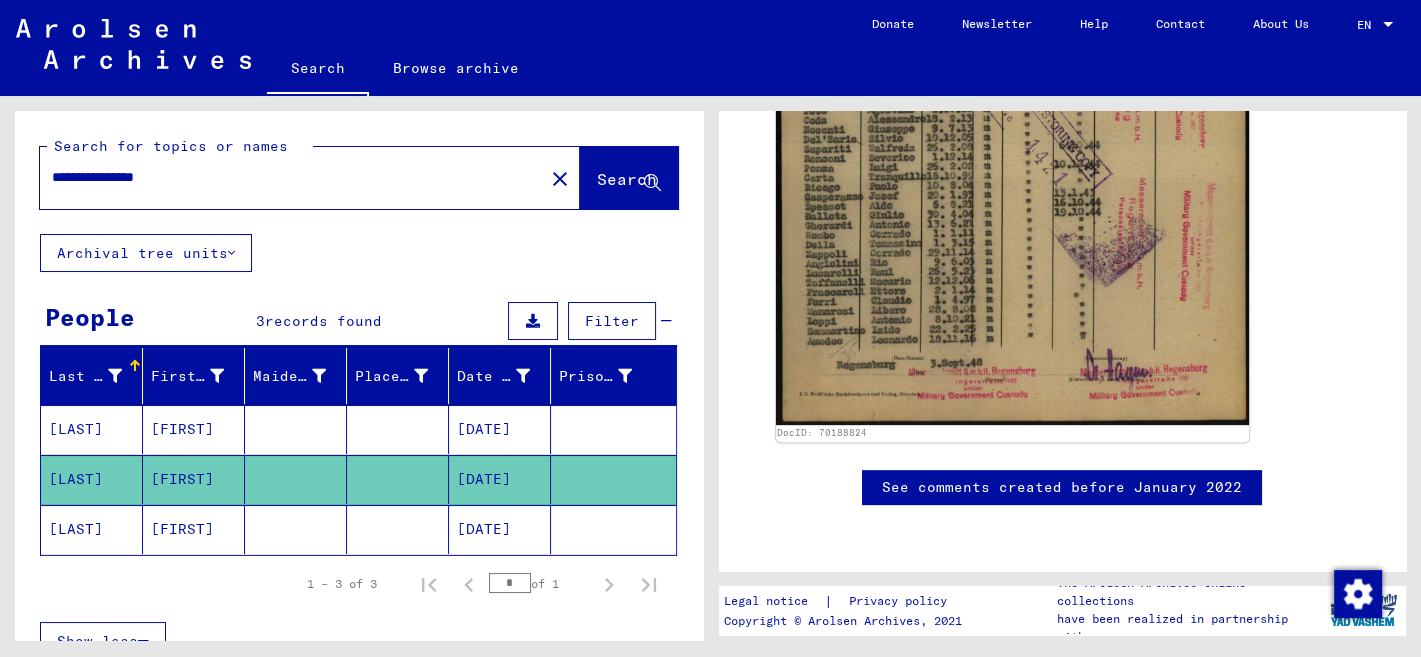 click on "[FIRST]" 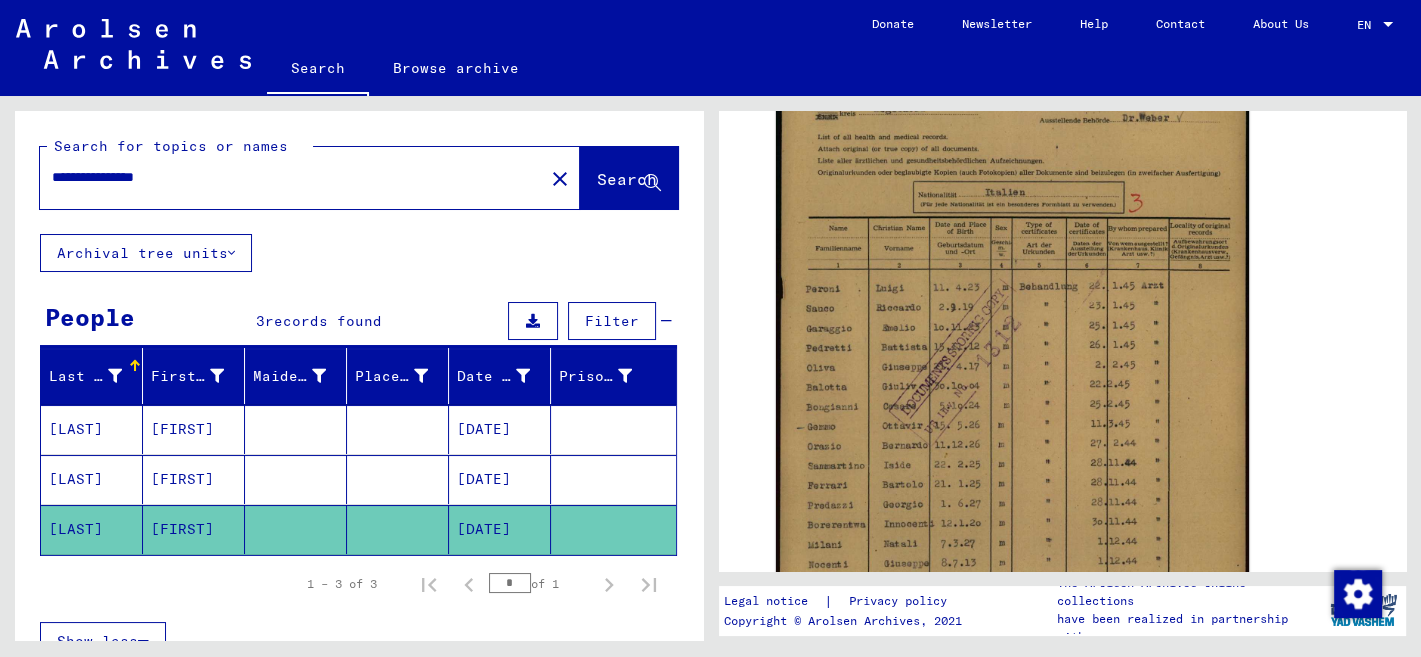 scroll, scrollTop: 0, scrollLeft: 0, axis: both 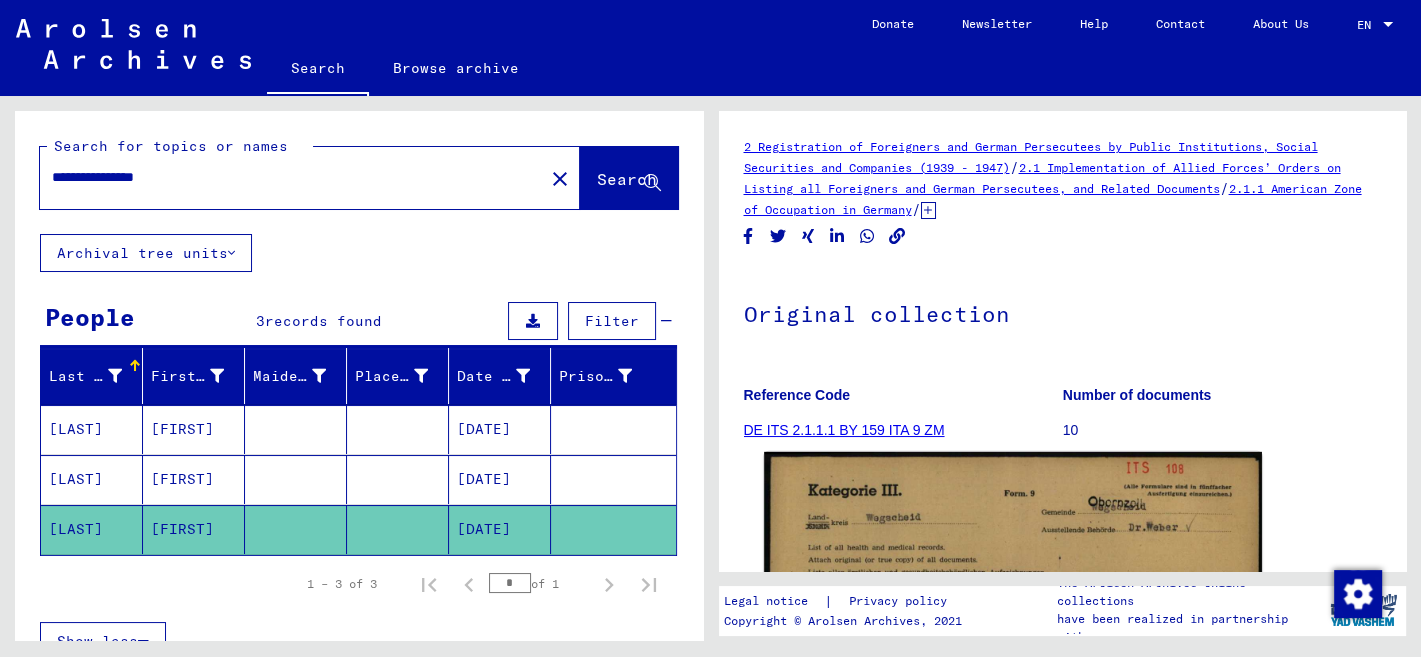 click 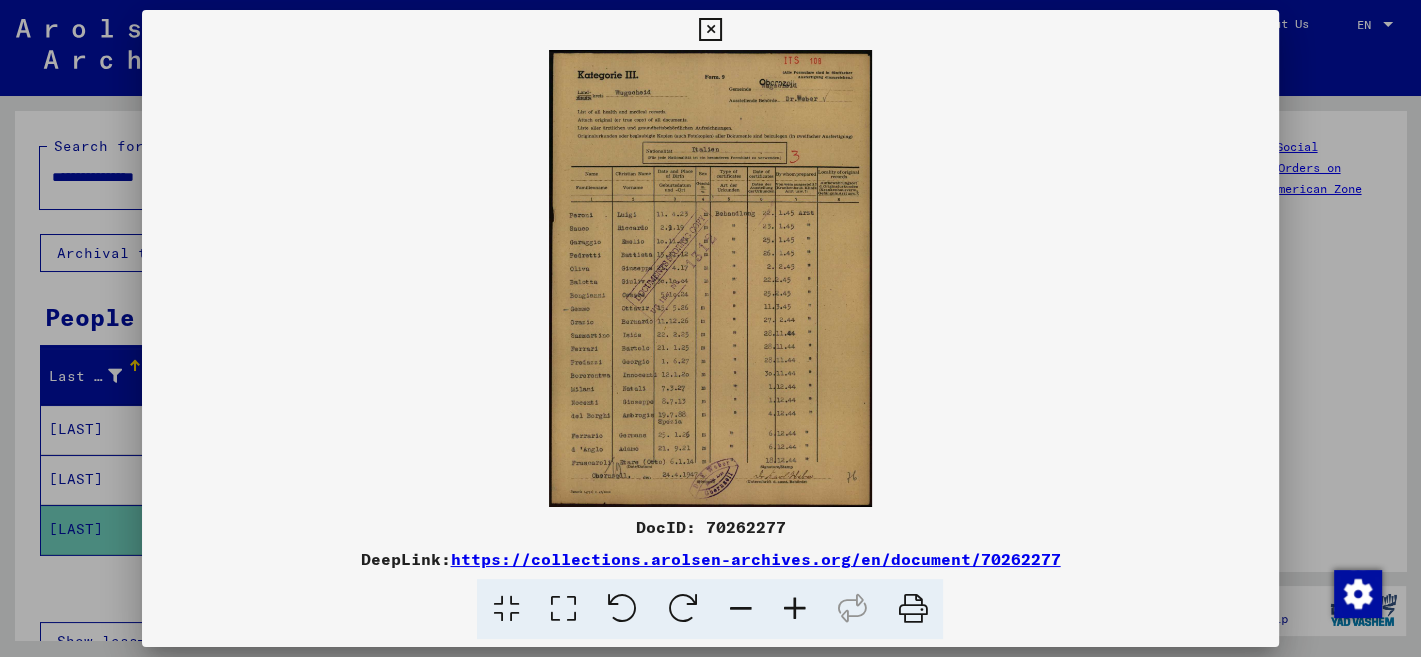 click at bounding box center (794, 609) 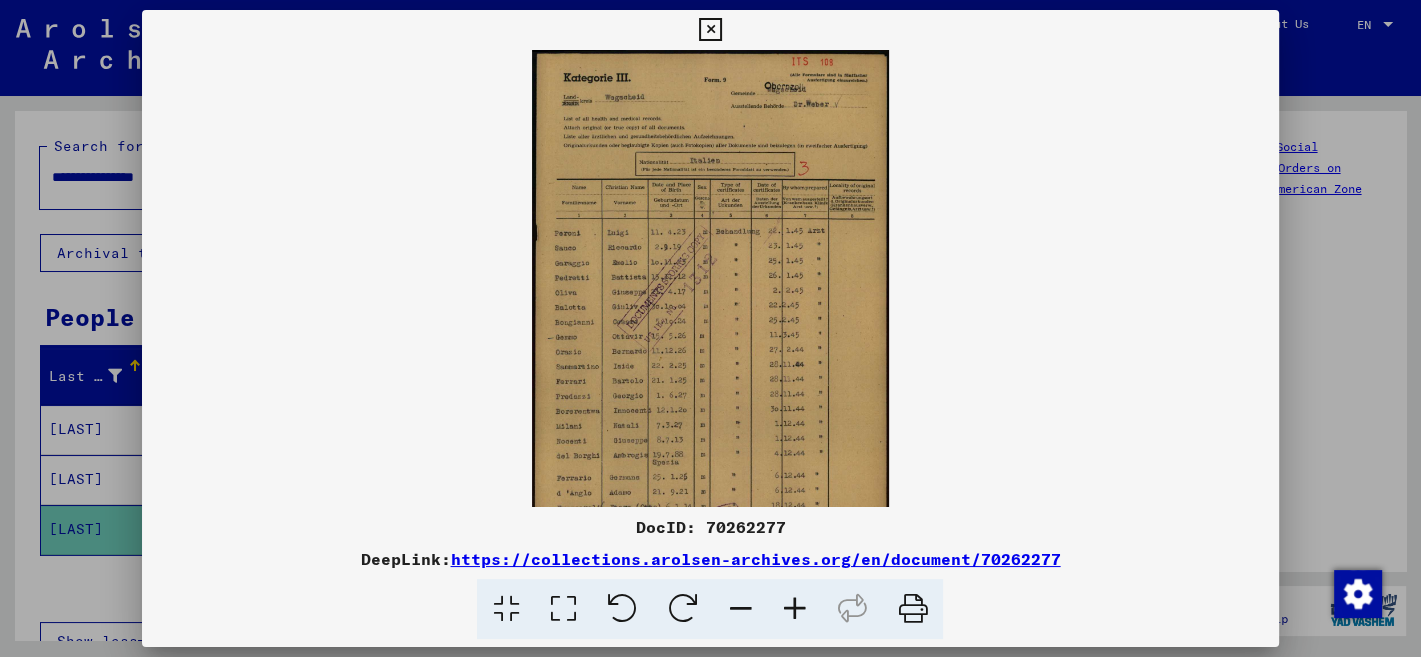 click at bounding box center (794, 609) 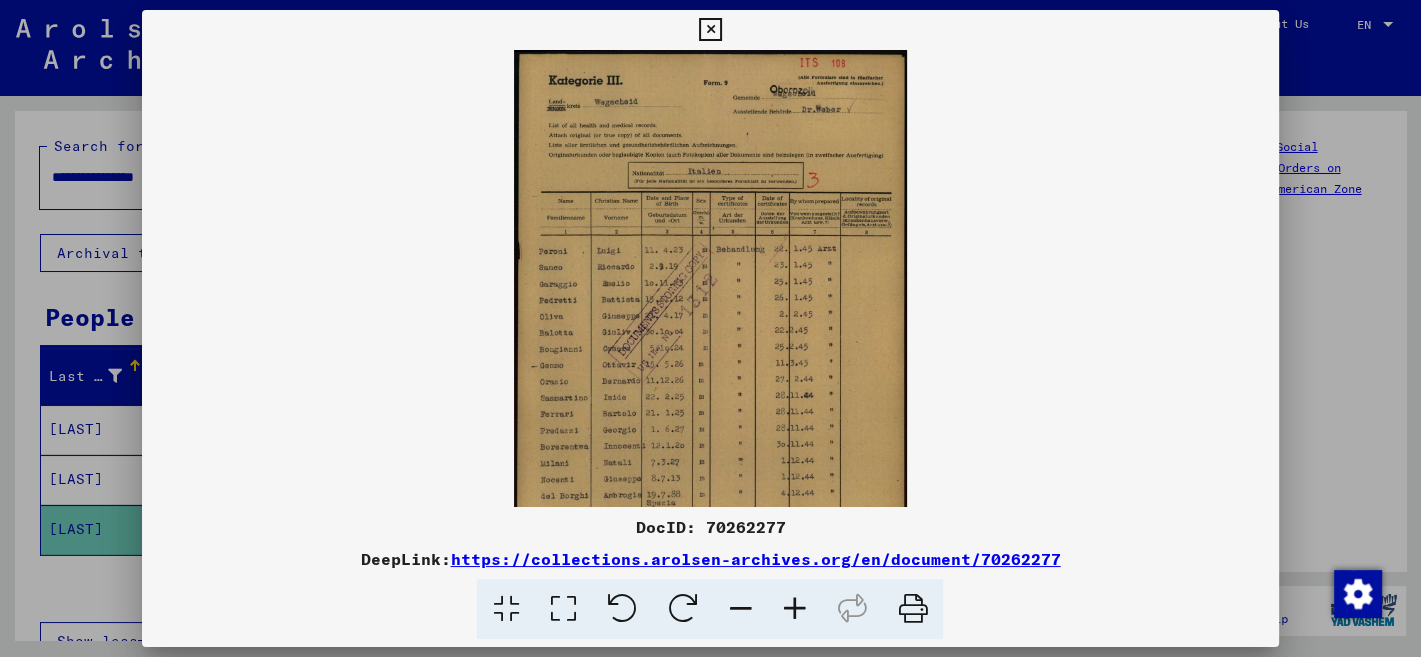 click at bounding box center (794, 609) 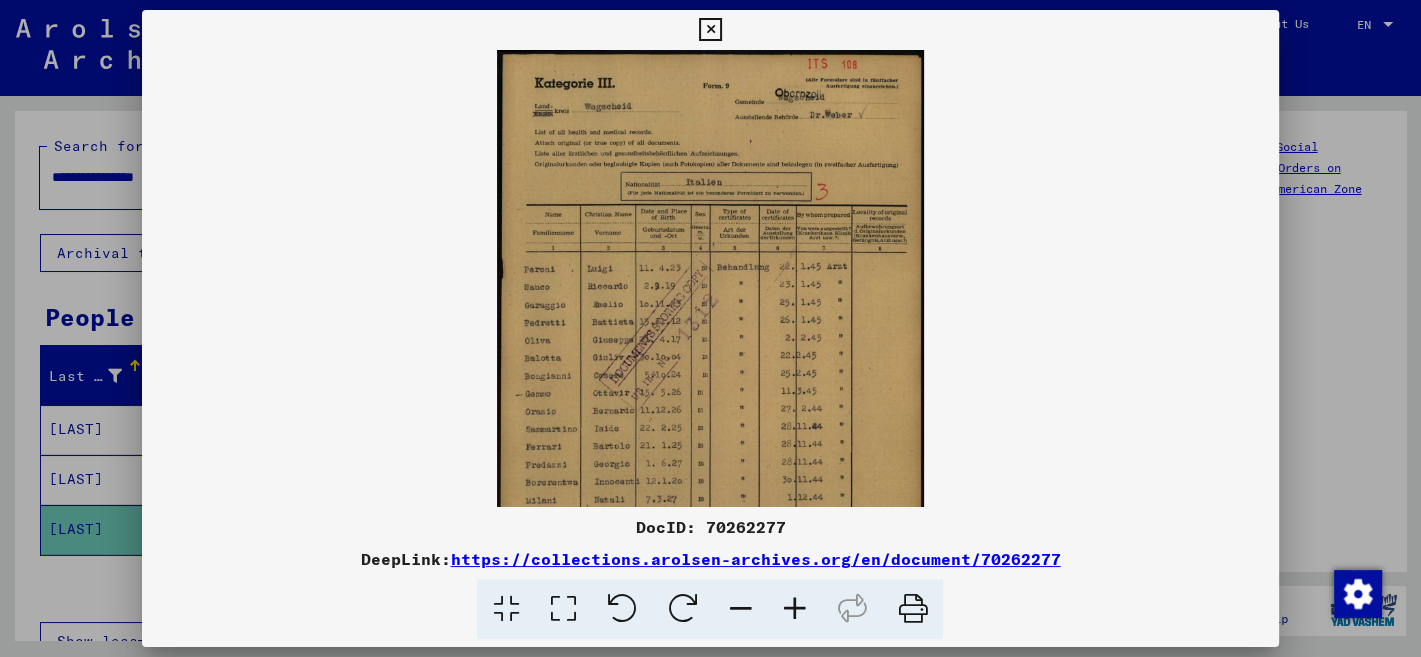 click at bounding box center [794, 609] 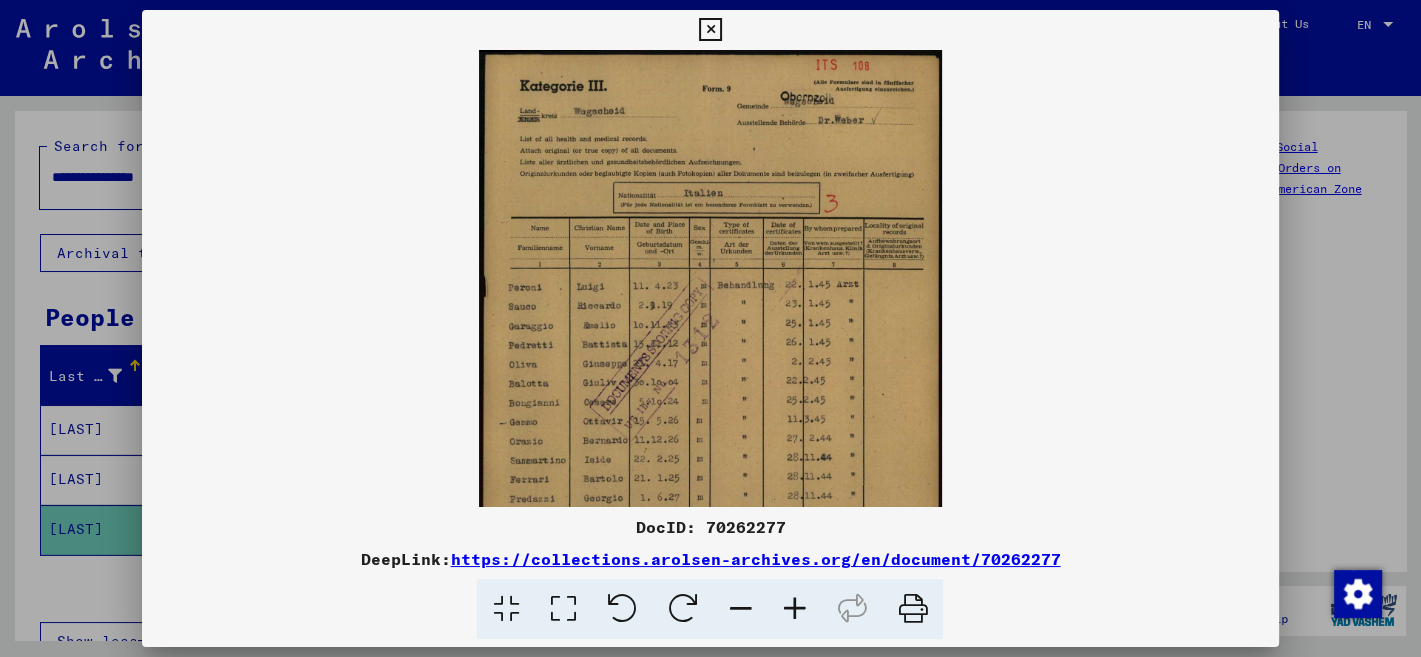 click at bounding box center (794, 609) 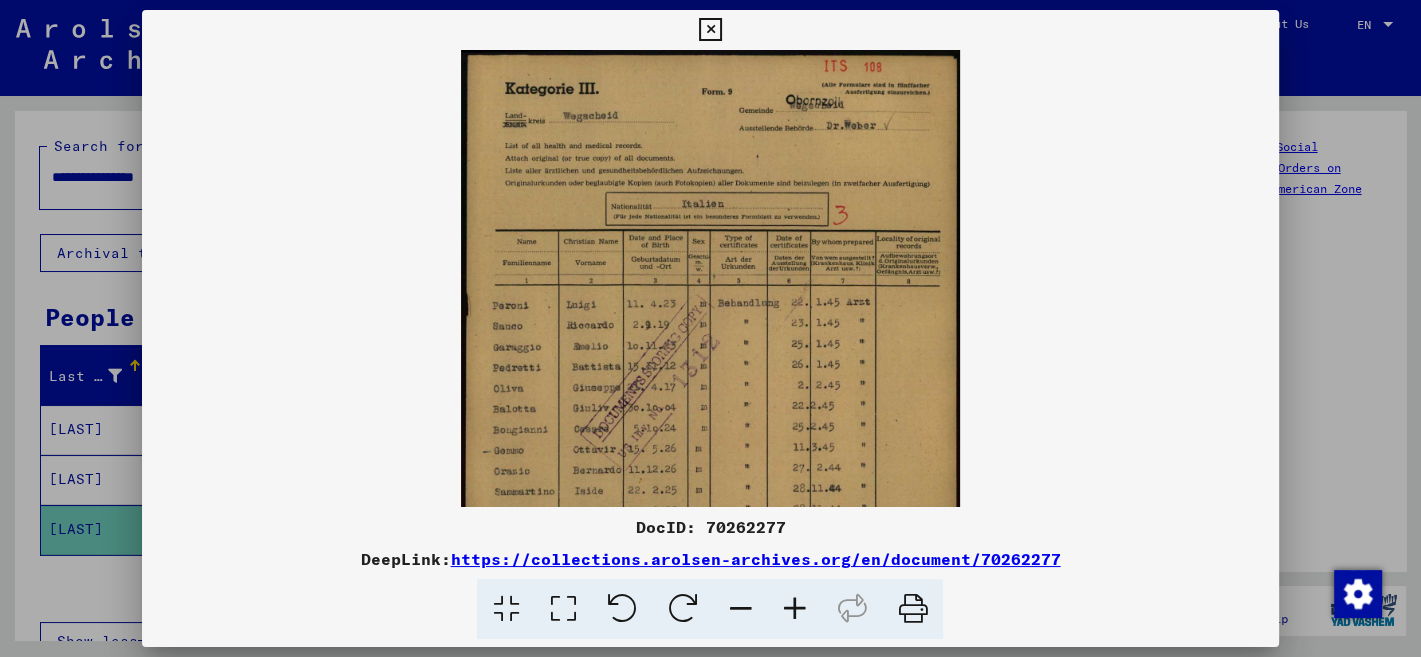 click at bounding box center (794, 609) 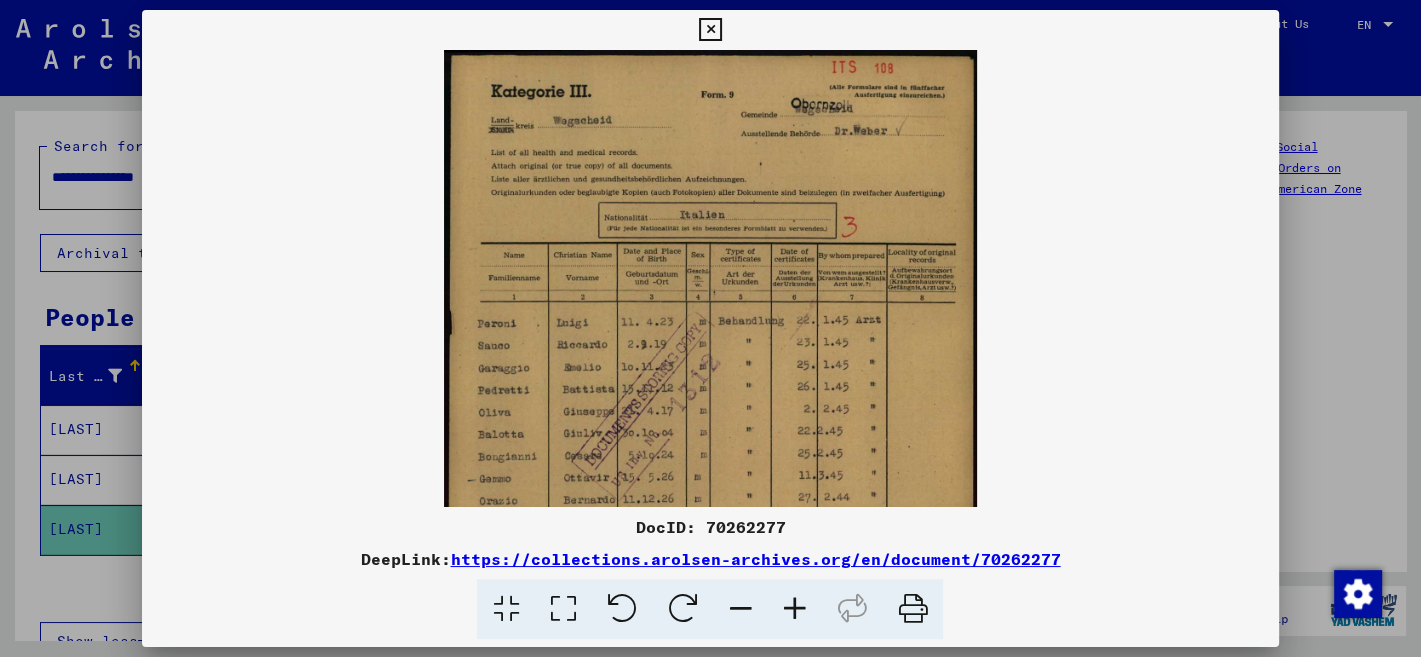 click at bounding box center (794, 609) 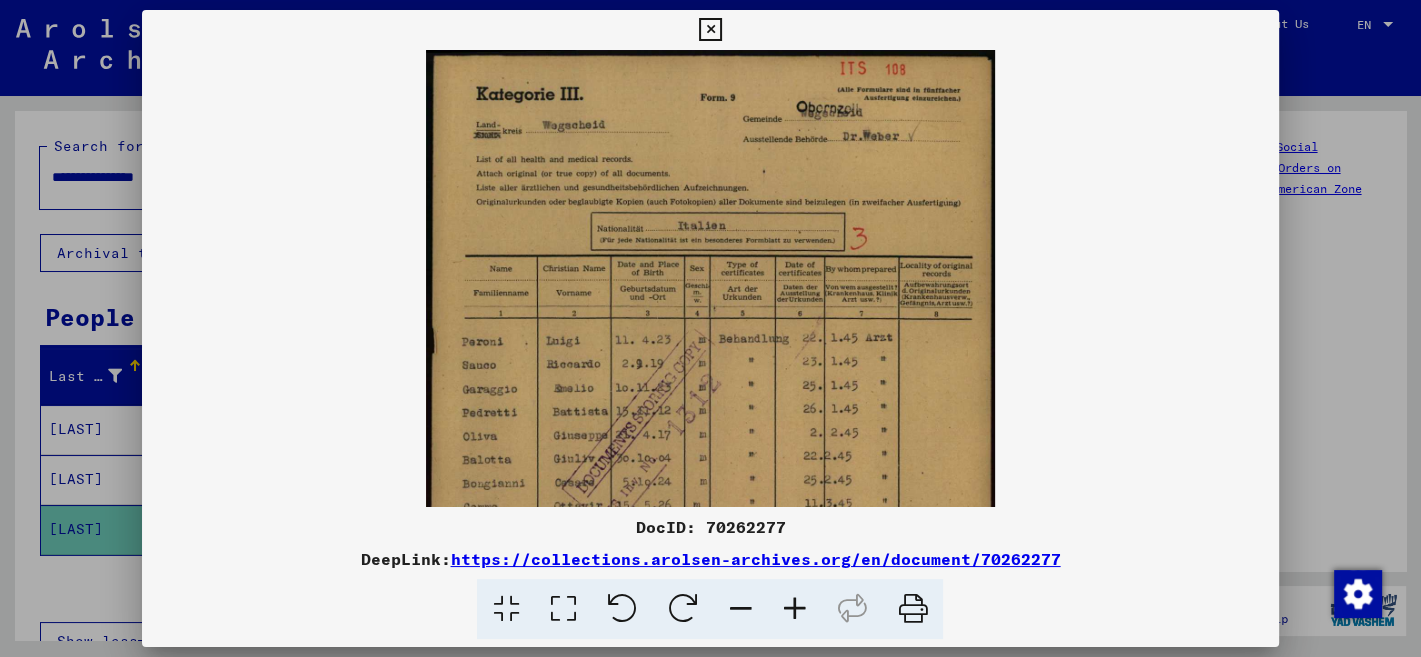 click at bounding box center (794, 609) 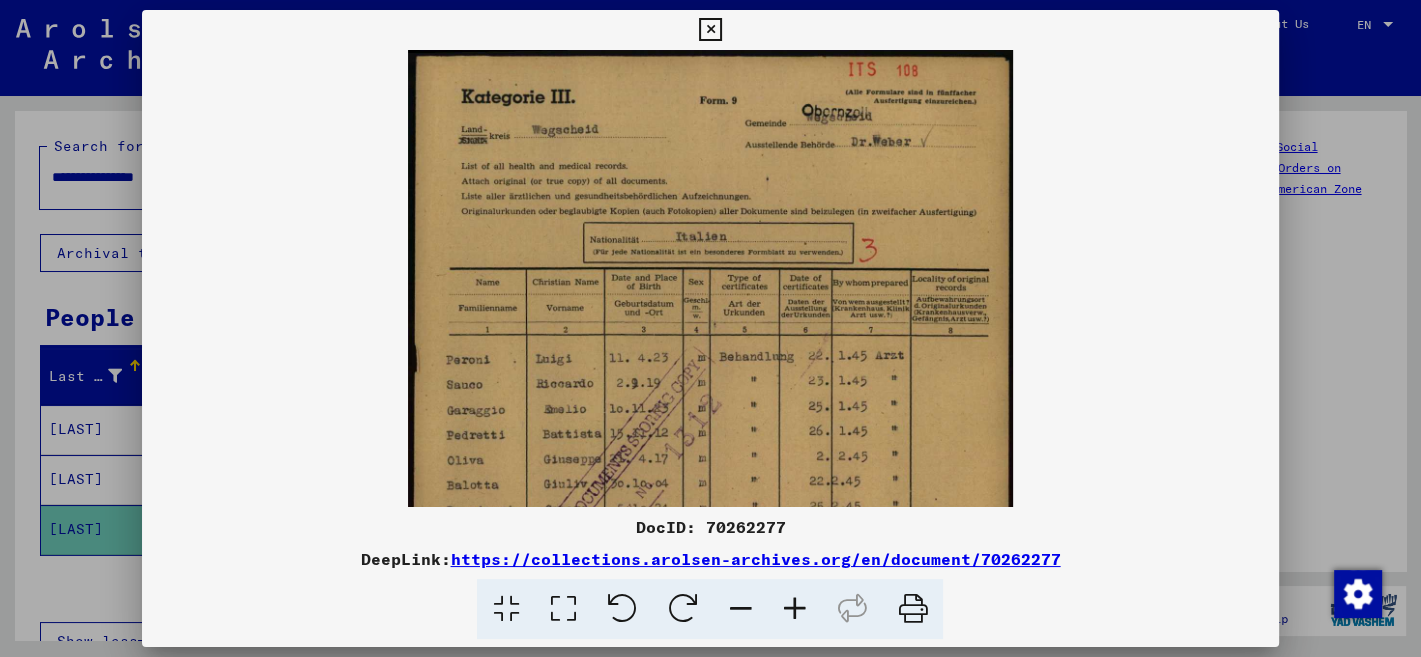 click at bounding box center (794, 609) 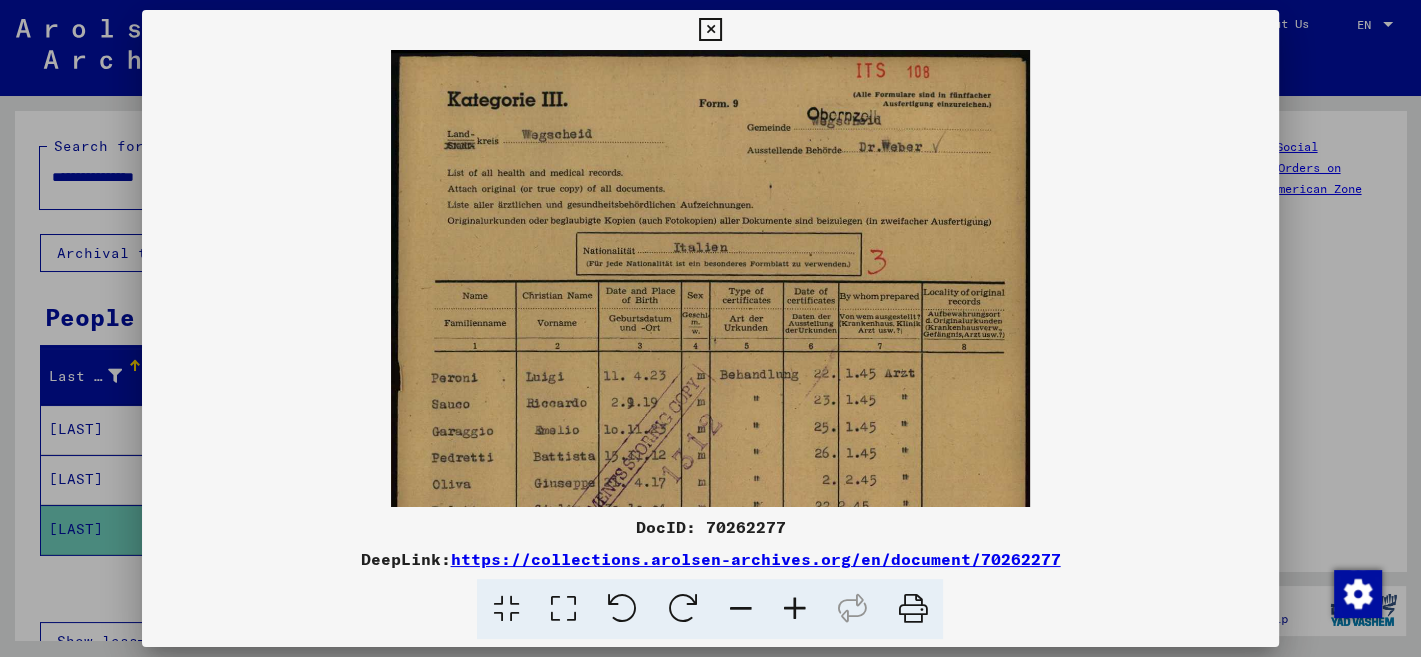 click at bounding box center (794, 609) 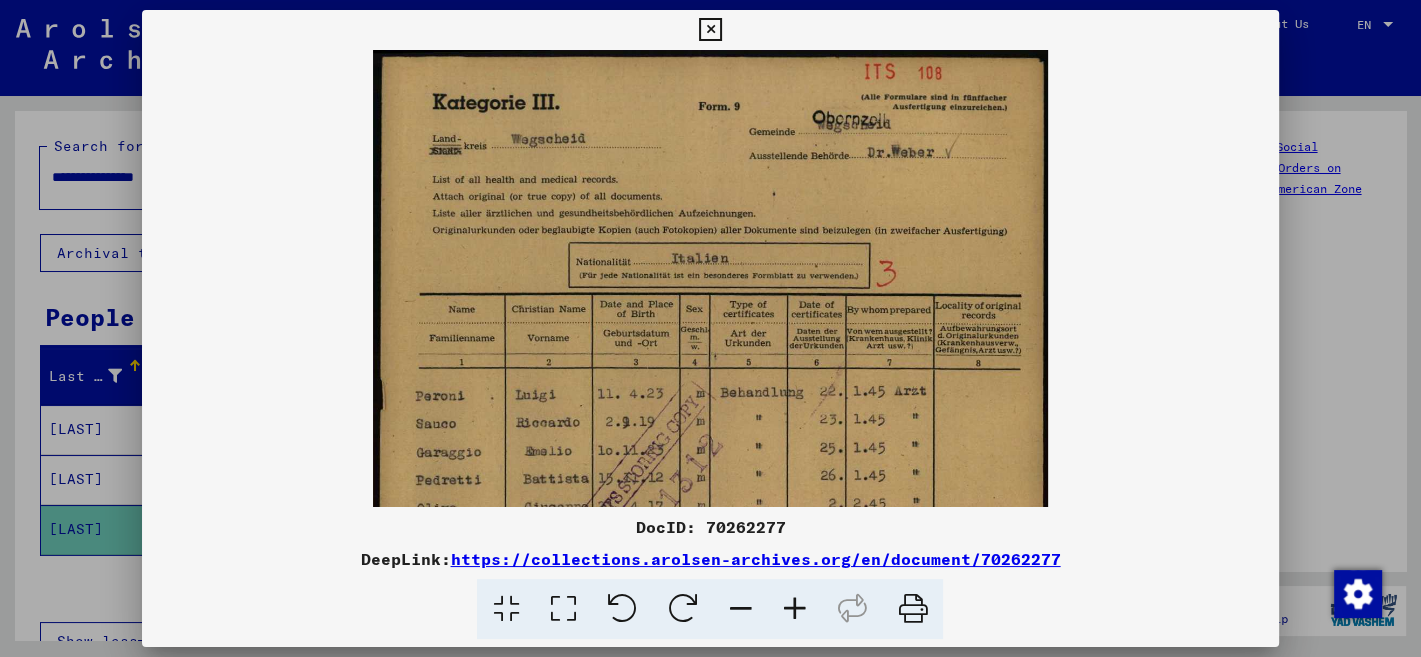 click at bounding box center [794, 609] 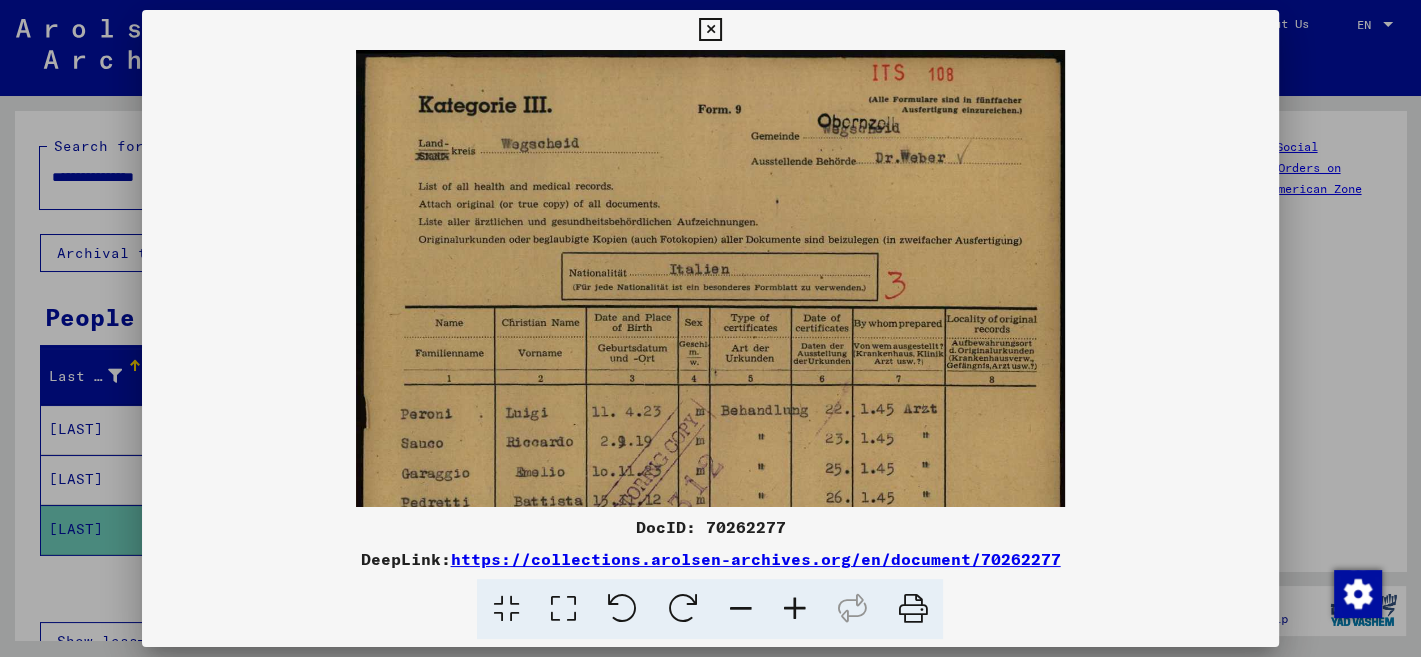 click at bounding box center (794, 609) 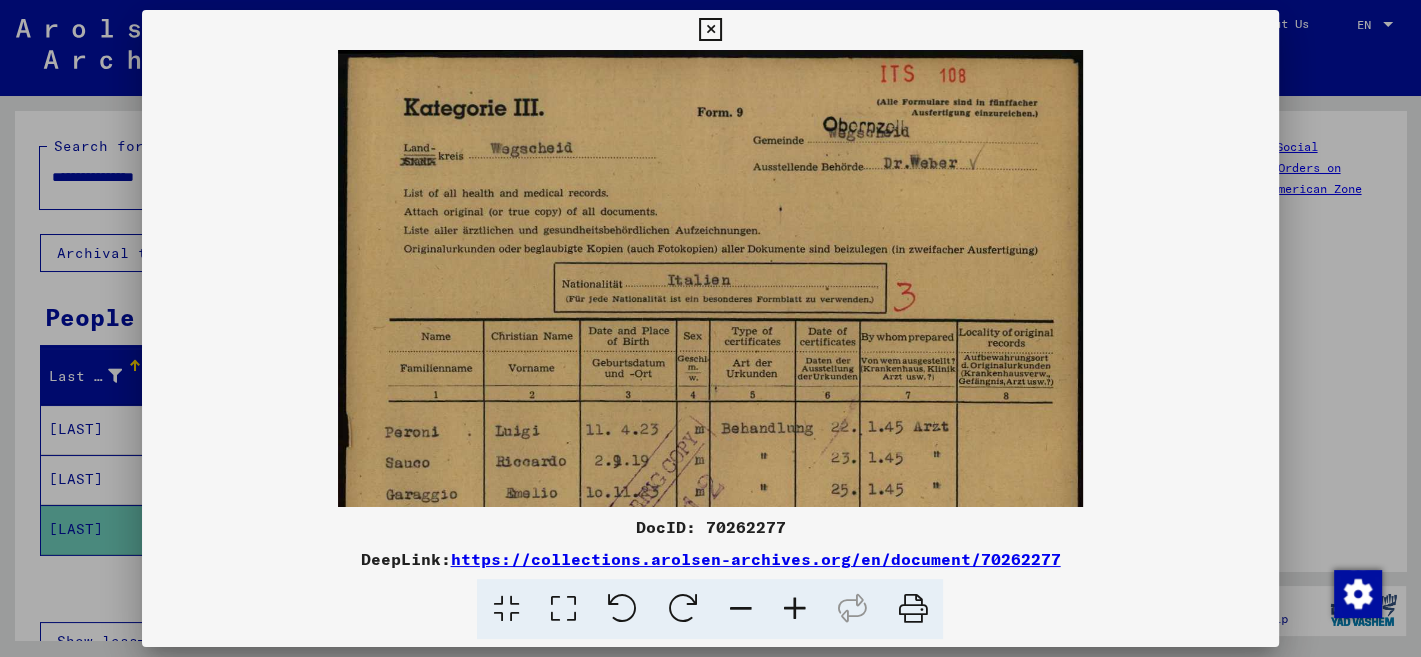 click at bounding box center [794, 609] 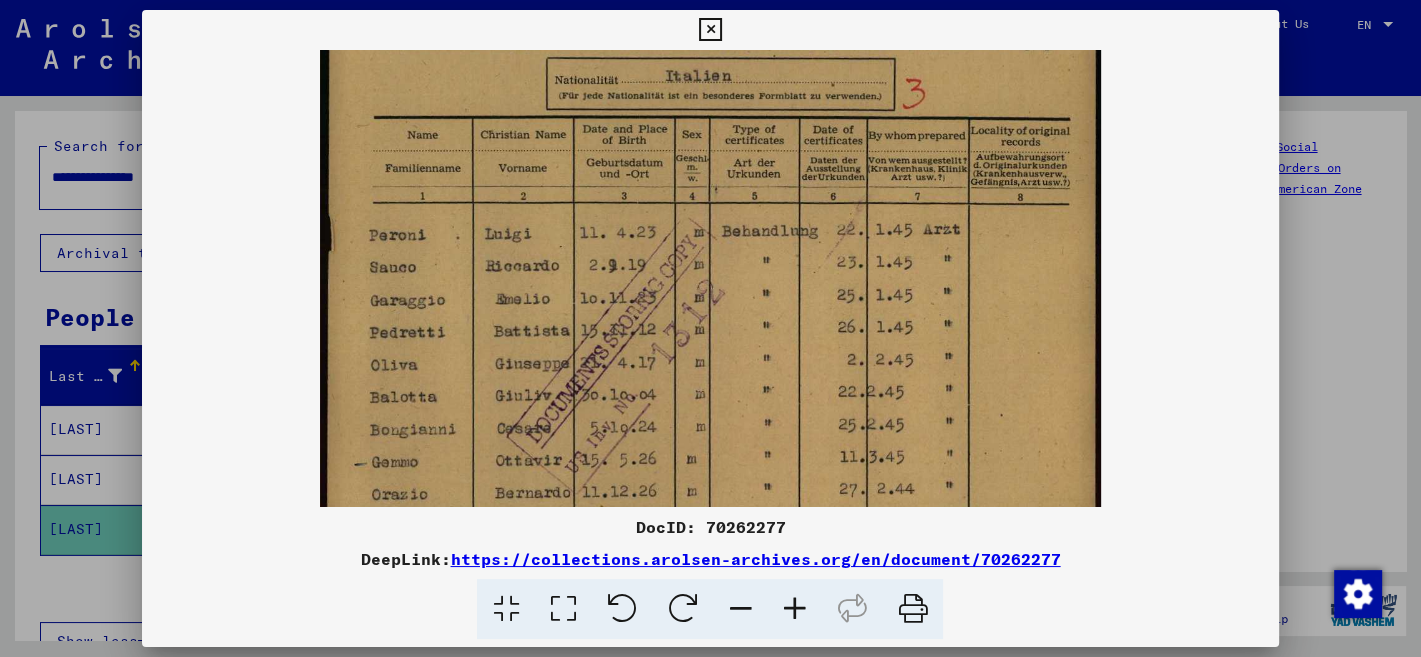 drag, startPoint x: 823, startPoint y: 430, endPoint x: 885, endPoint y: 178, distance: 259.51492 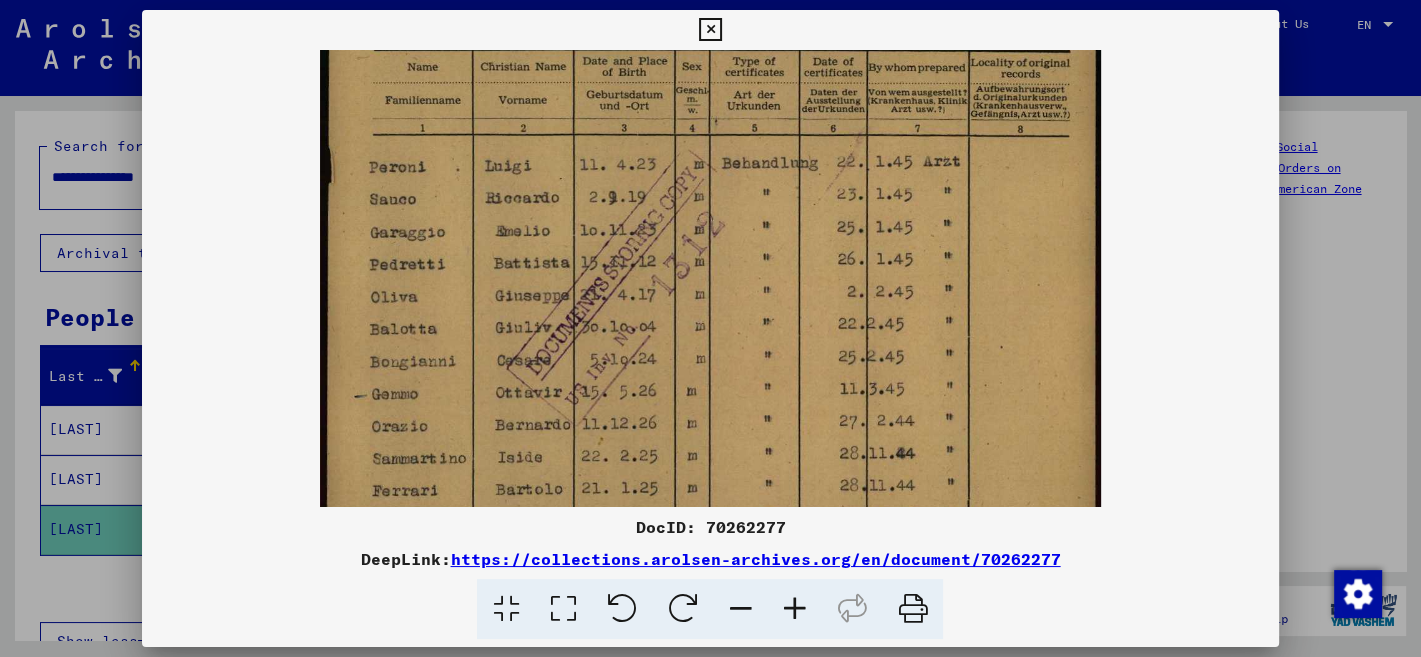 drag, startPoint x: 796, startPoint y: 414, endPoint x: 842, endPoint y: 298, distance: 124.78782 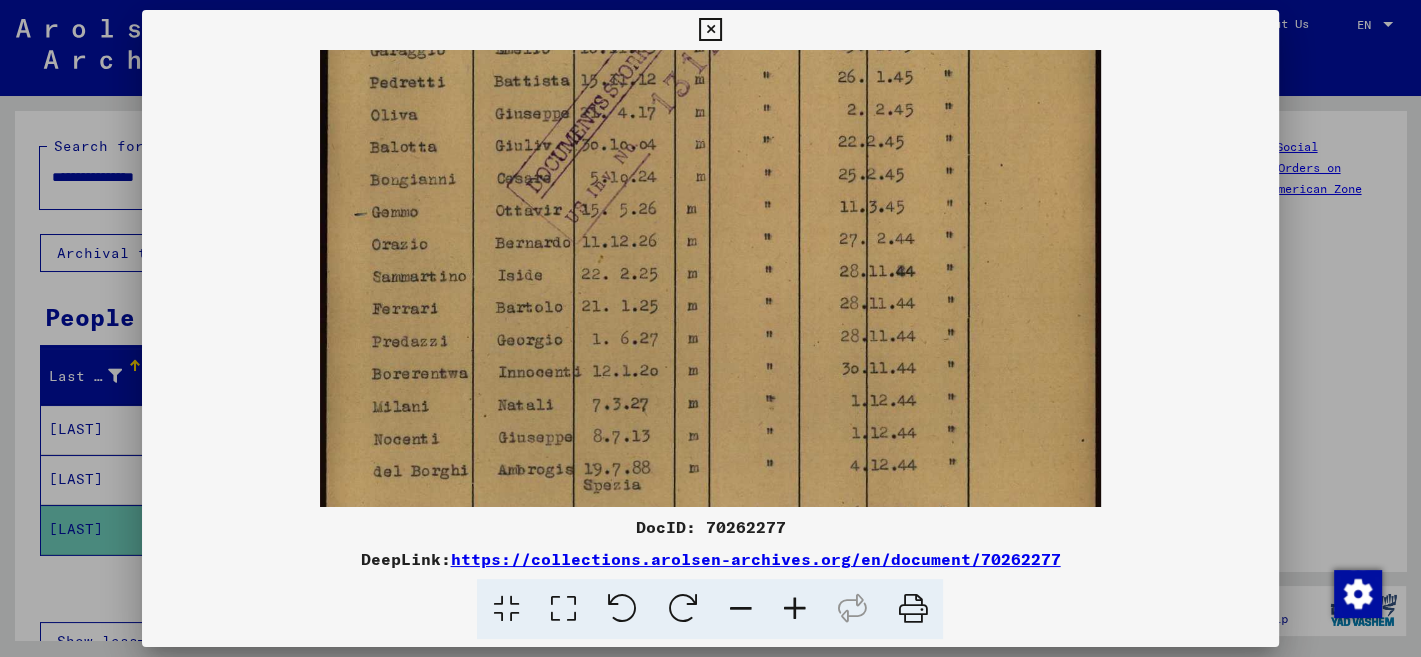 scroll, scrollTop: 474, scrollLeft: 0, axis: vertical 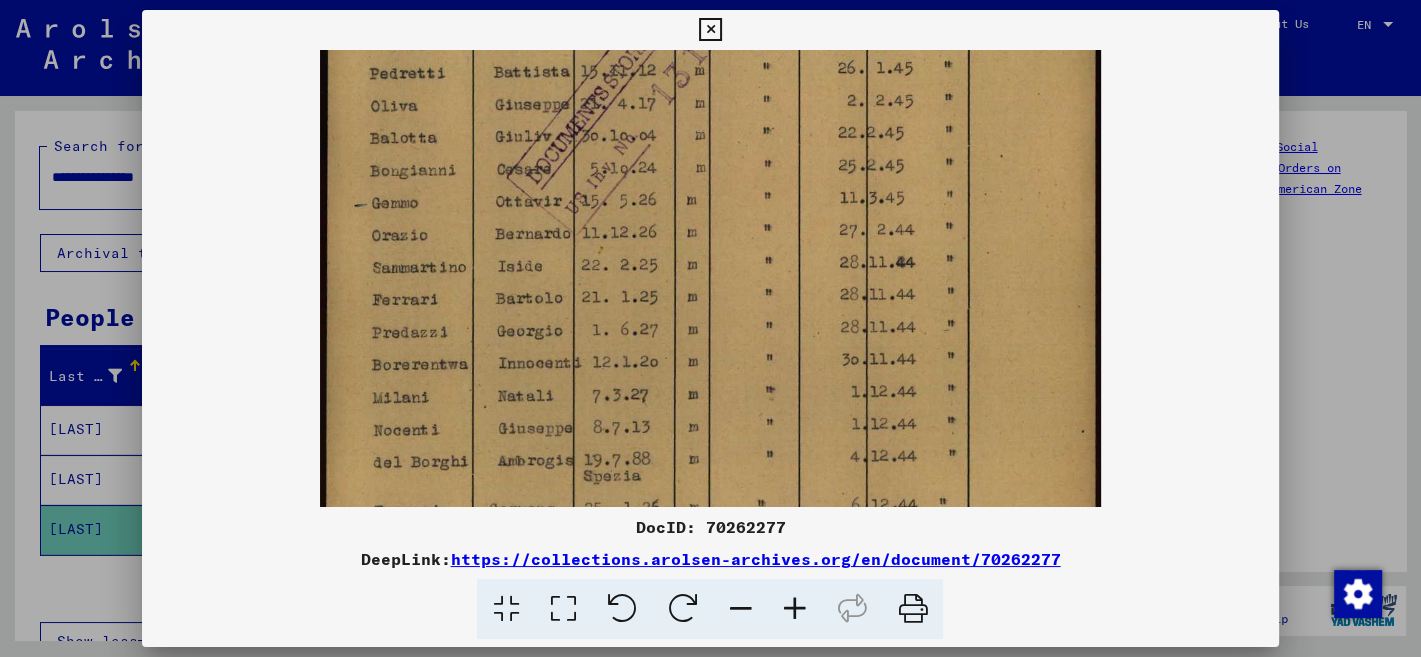 drag, startPoint x: 774, startPoint y: 446, endPoint x: 807, endPoint y: 345, distance: 106.25441 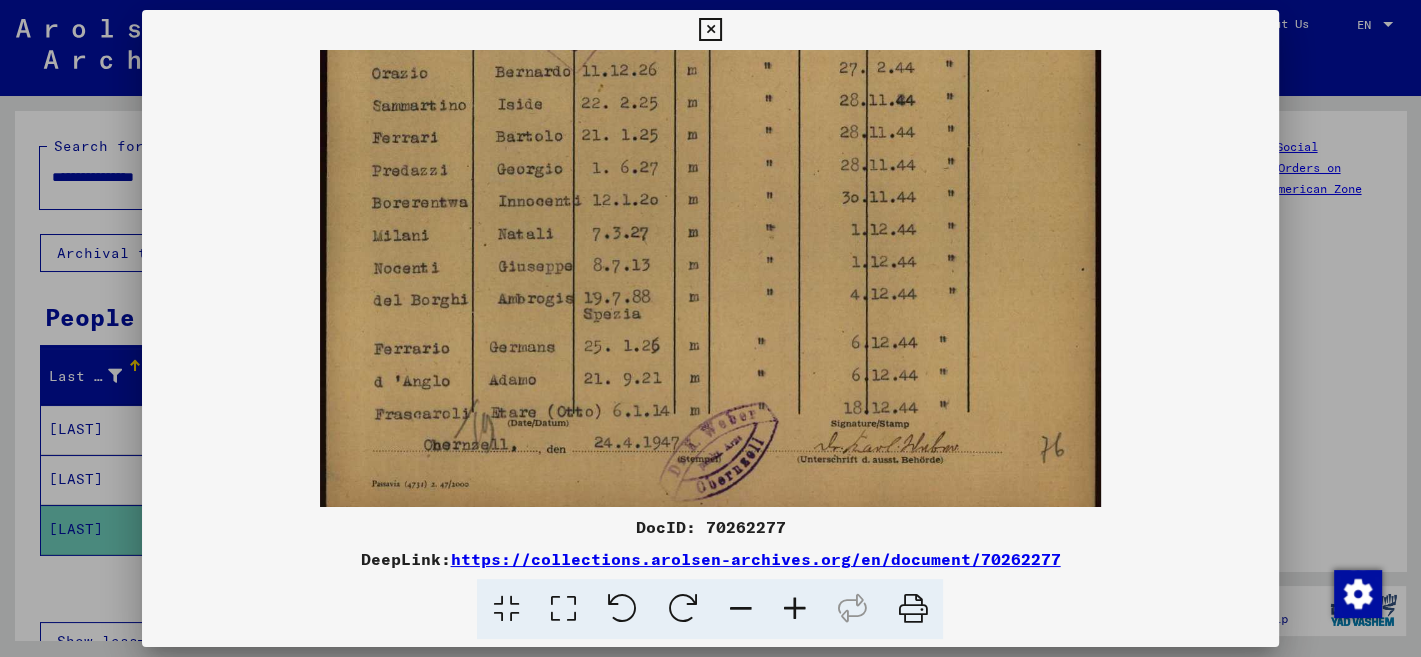 scroll, scrollTop: 650, scrollLeft: 0, axis: vertical 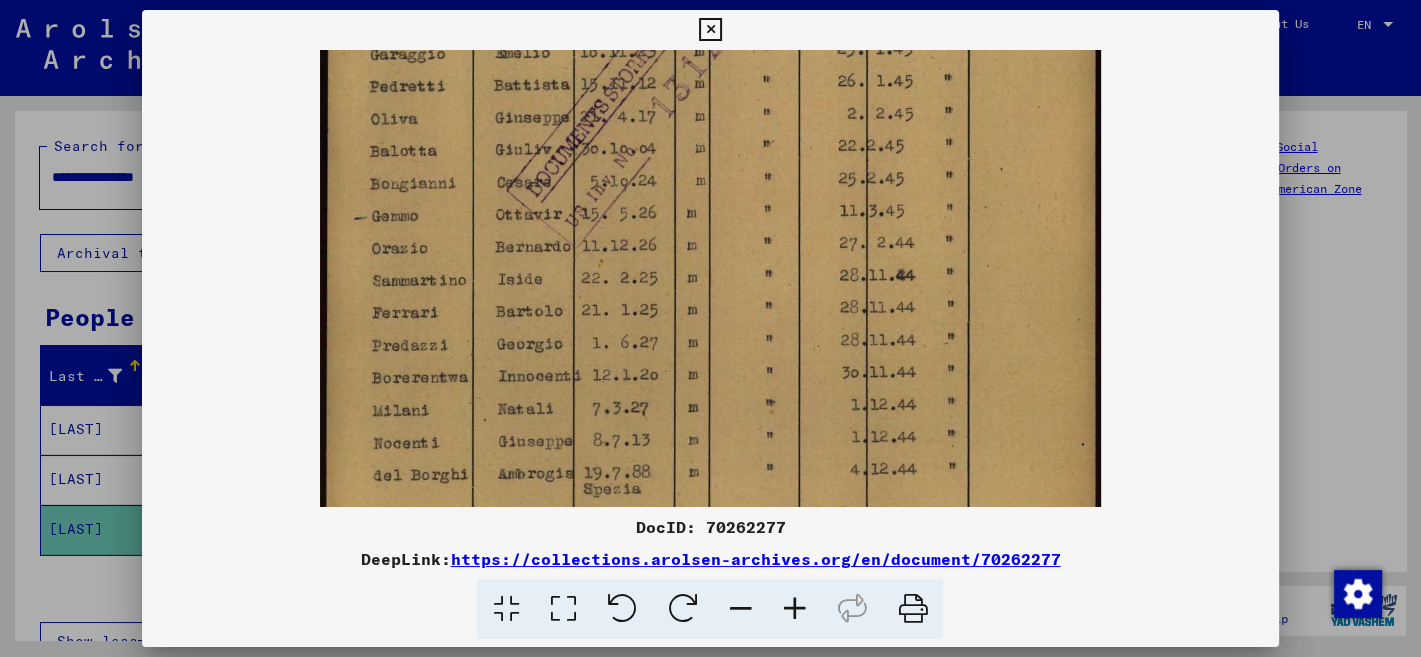 drag, startPoint x: 790, startPoint y: 422, endPoint x: 898, endPoint y: 413, distance: 108.37435 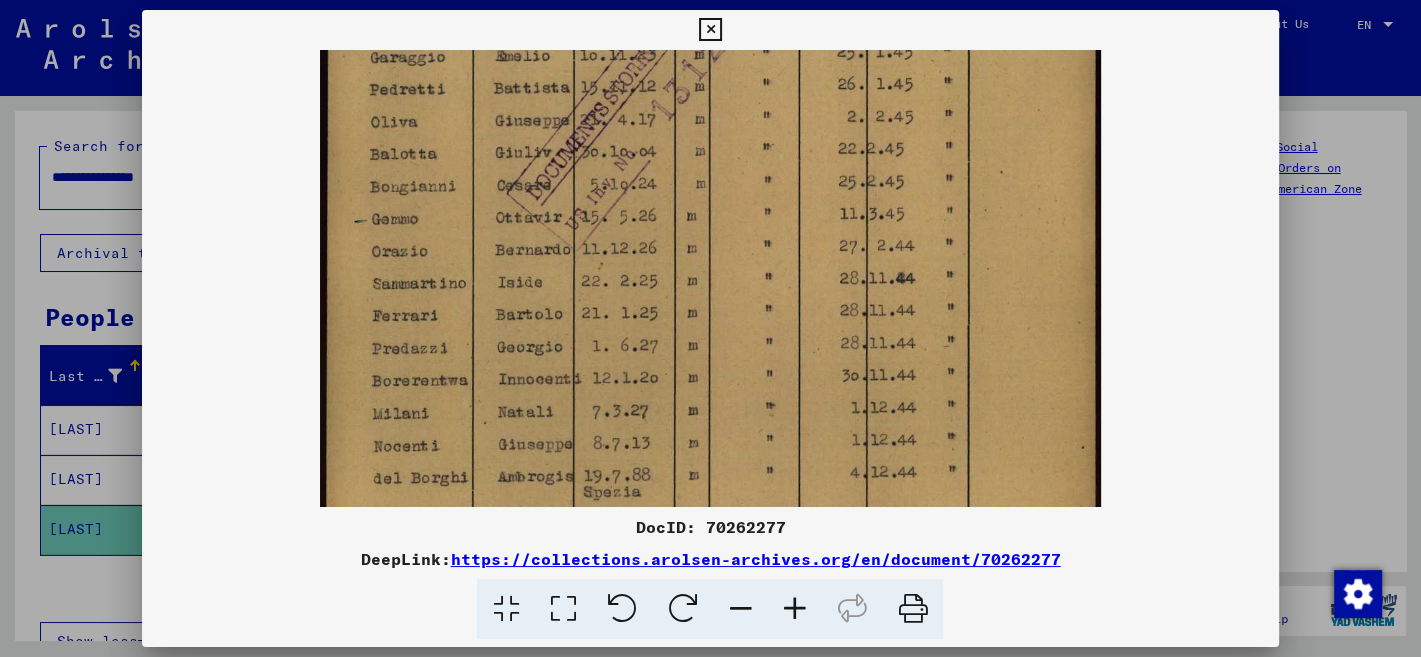 click at bounding box center [710, 30] 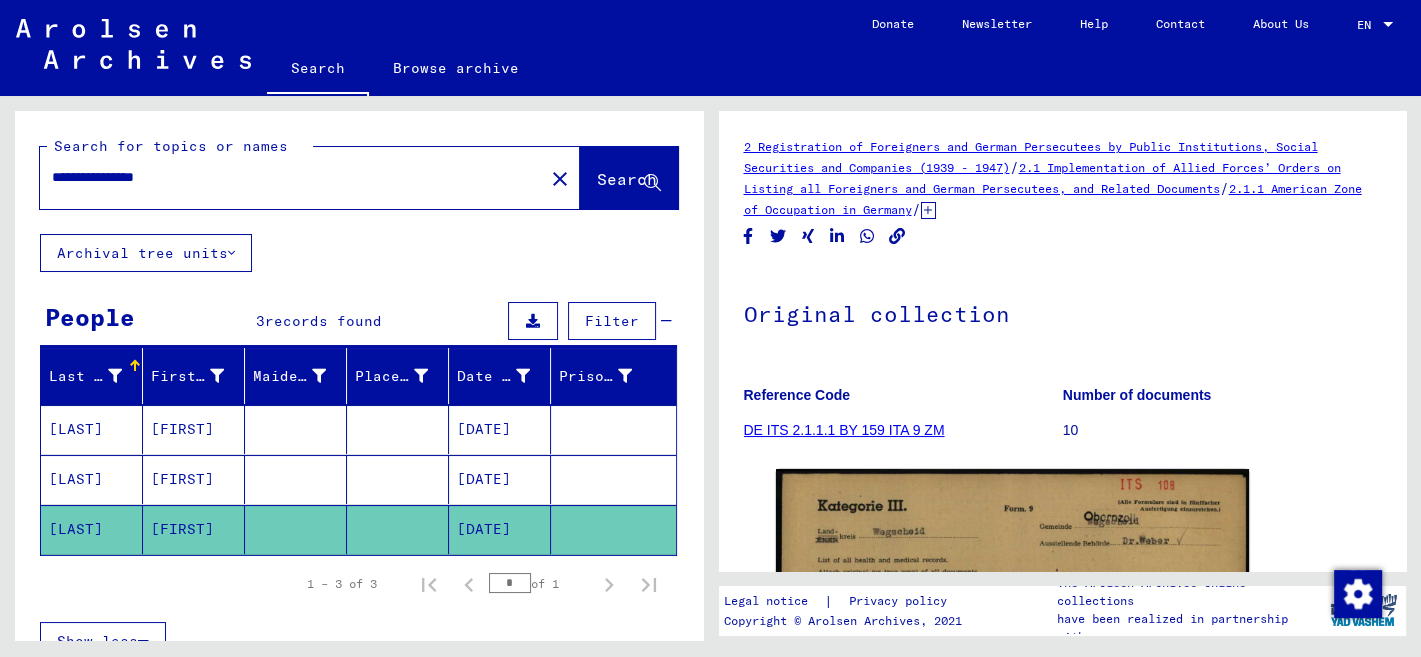 click on "Original collection Reference code DE ITS 2.1.1.1 BY 159 ITA 9 ZM Number of documents 10" 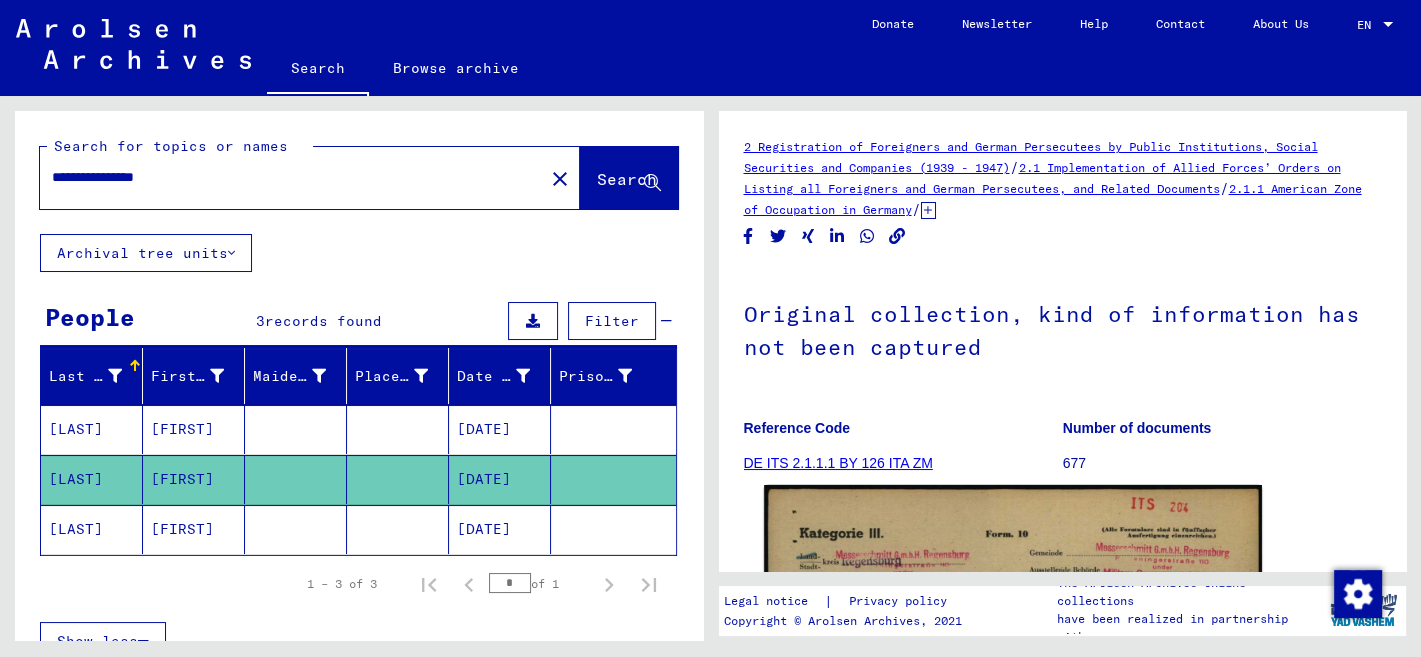 click 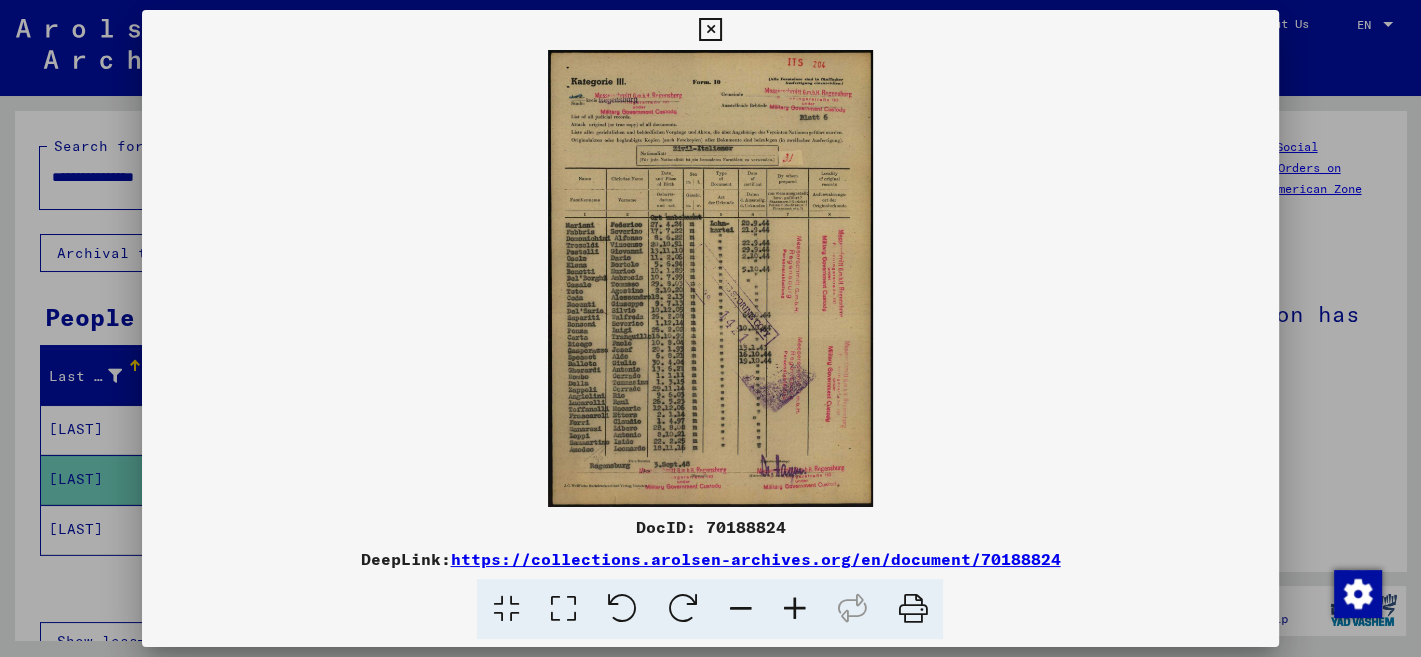 drag, startPoint x: 1066, startPoint y: 561, endPoint x: 455, endPoint y: 559, distance: 611.0033 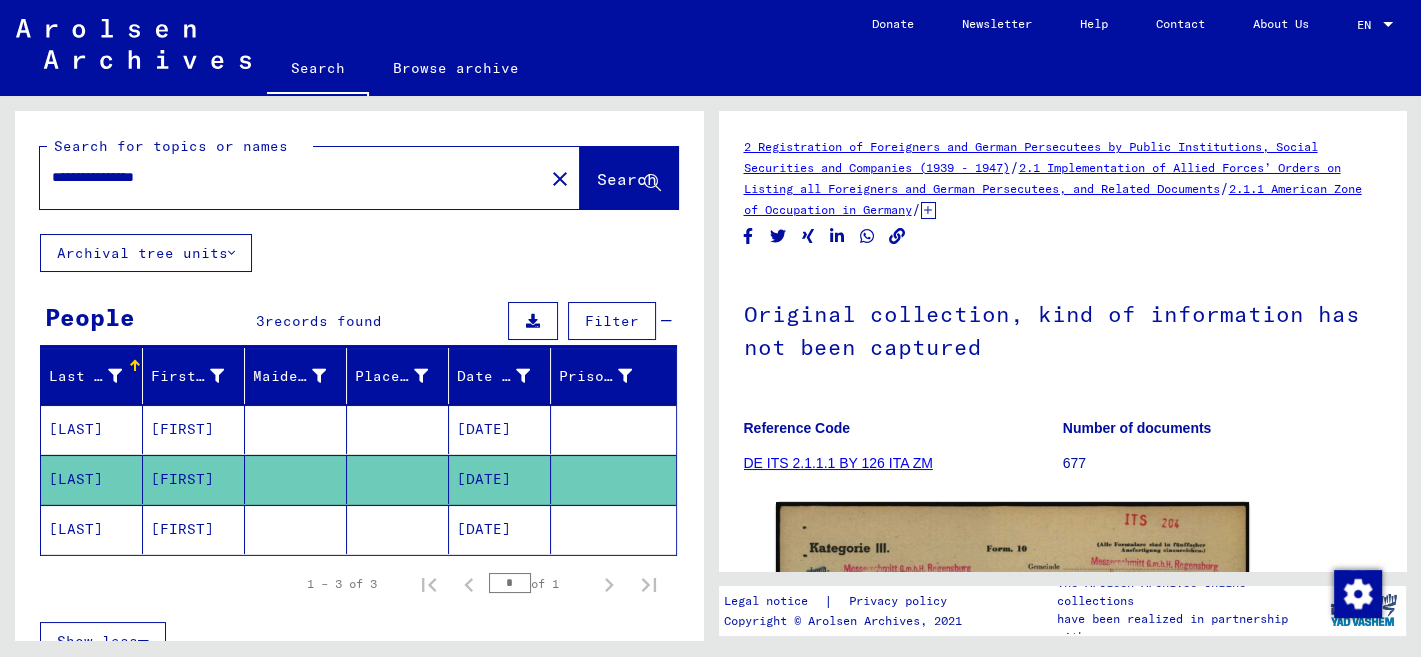 click 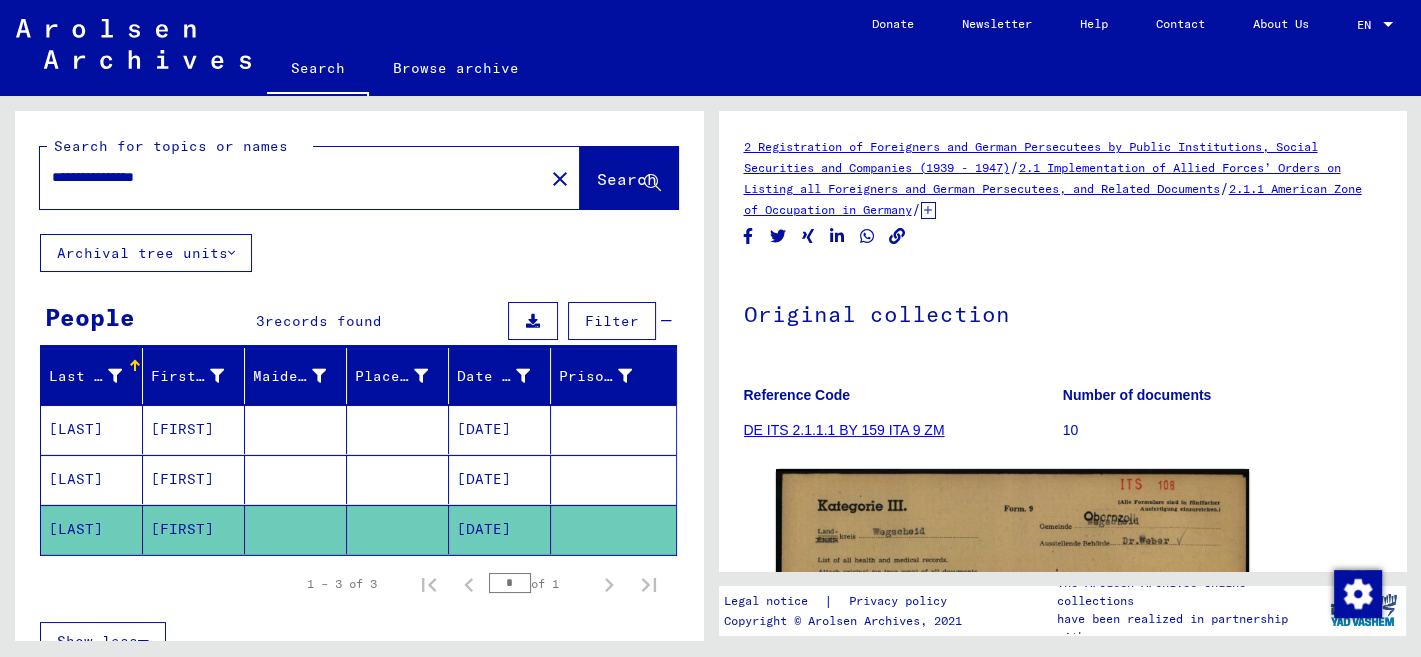 scroll, scrollTop: 423, scrollLeft: 0, axis: vertical 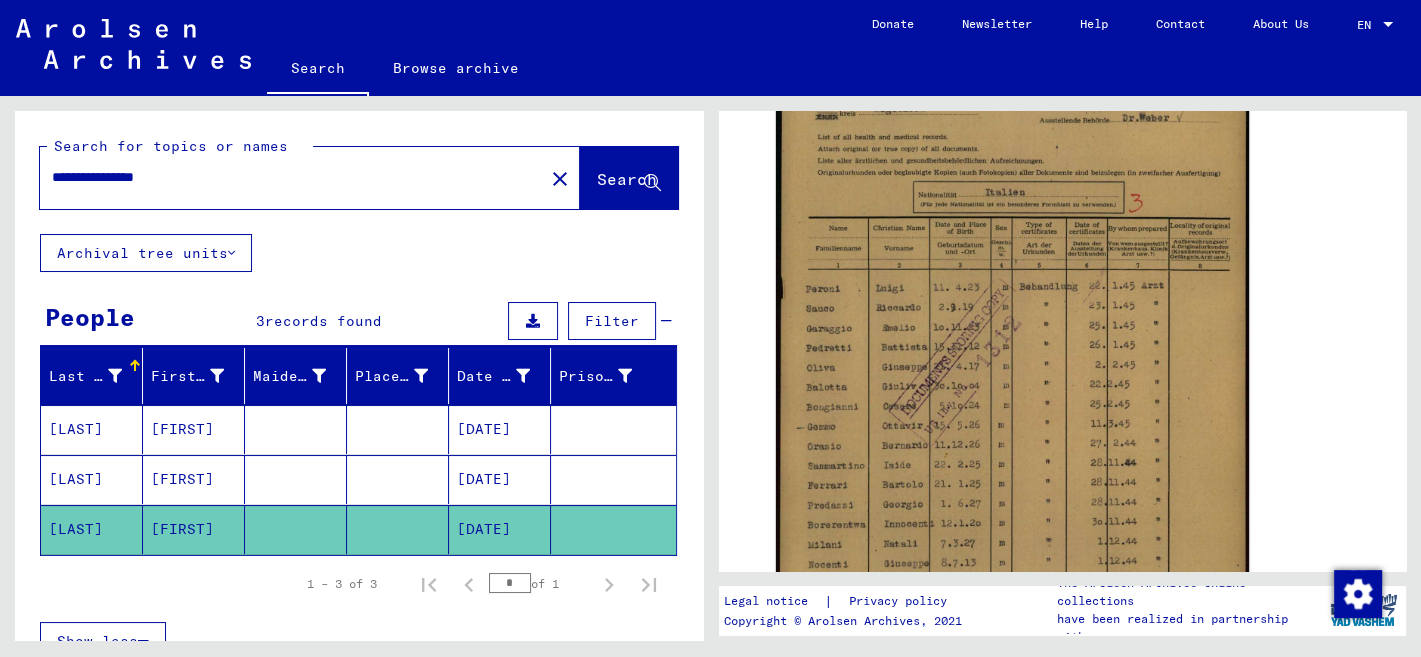click on "[LAST]" at bounding box center [92, 479] 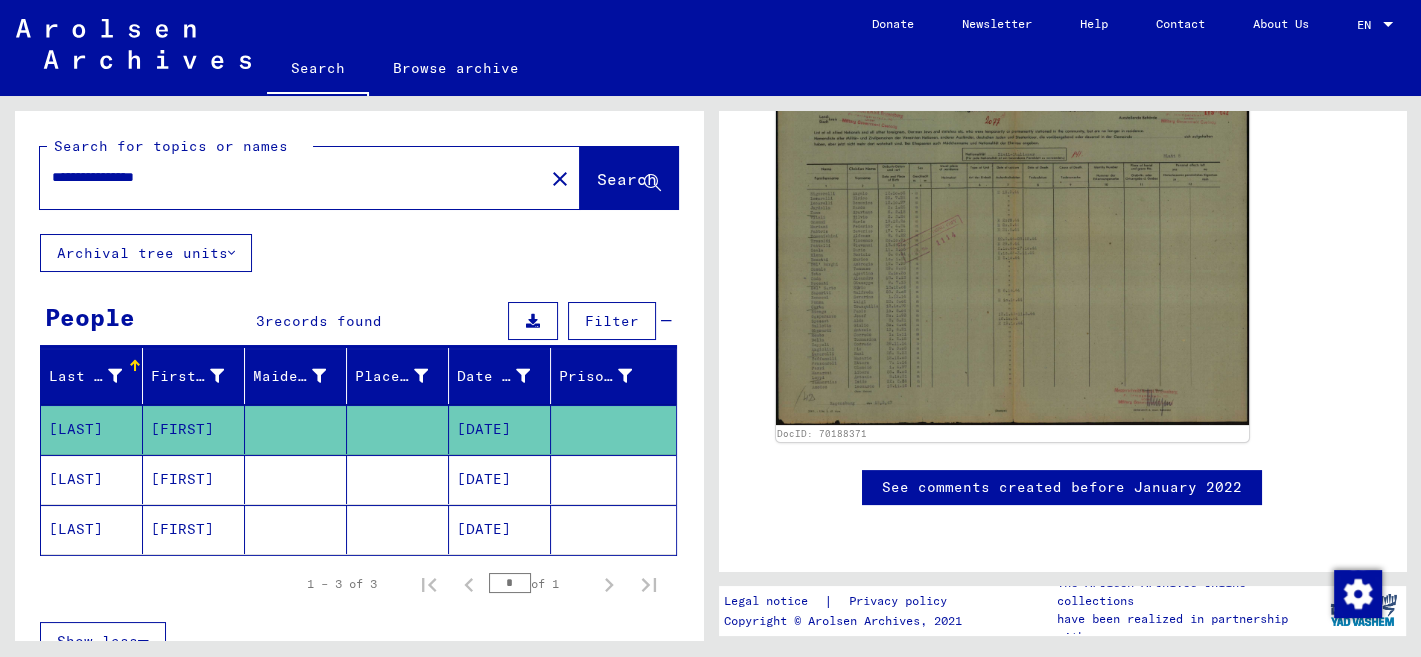 scroll, scrollTop: 0, scrollLeft: 0, axis: both 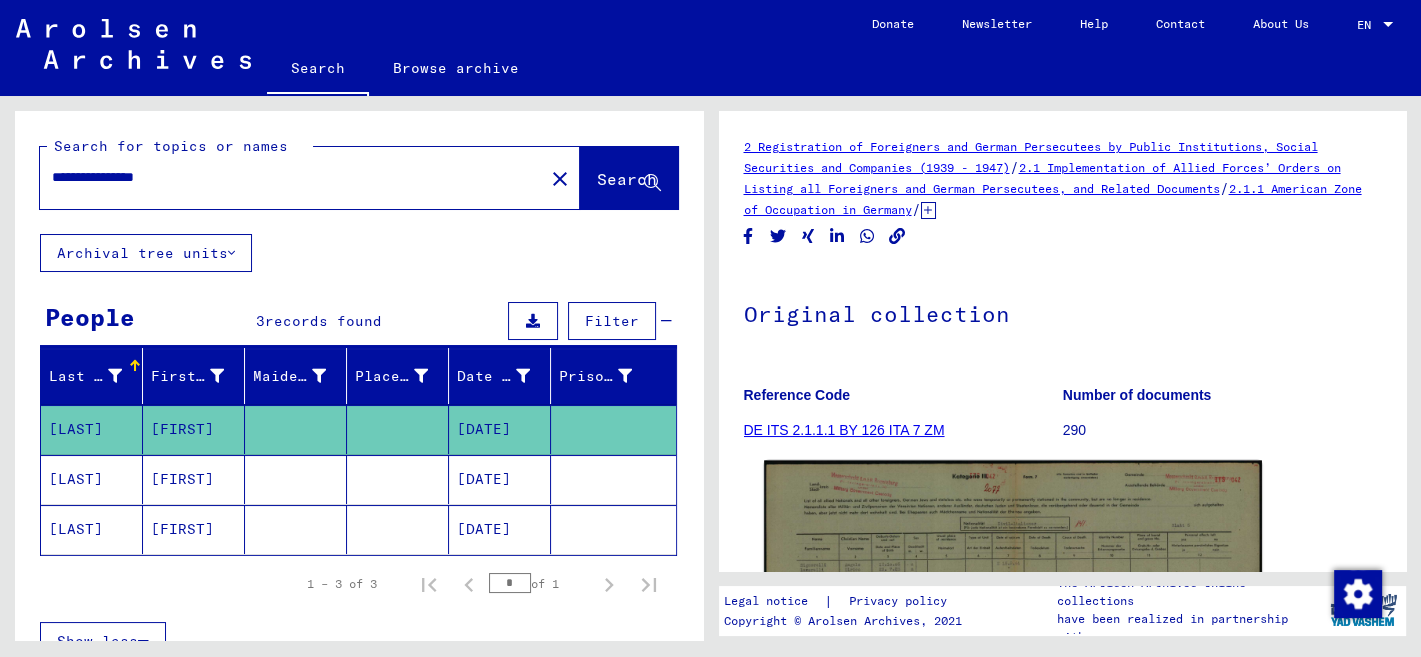 click 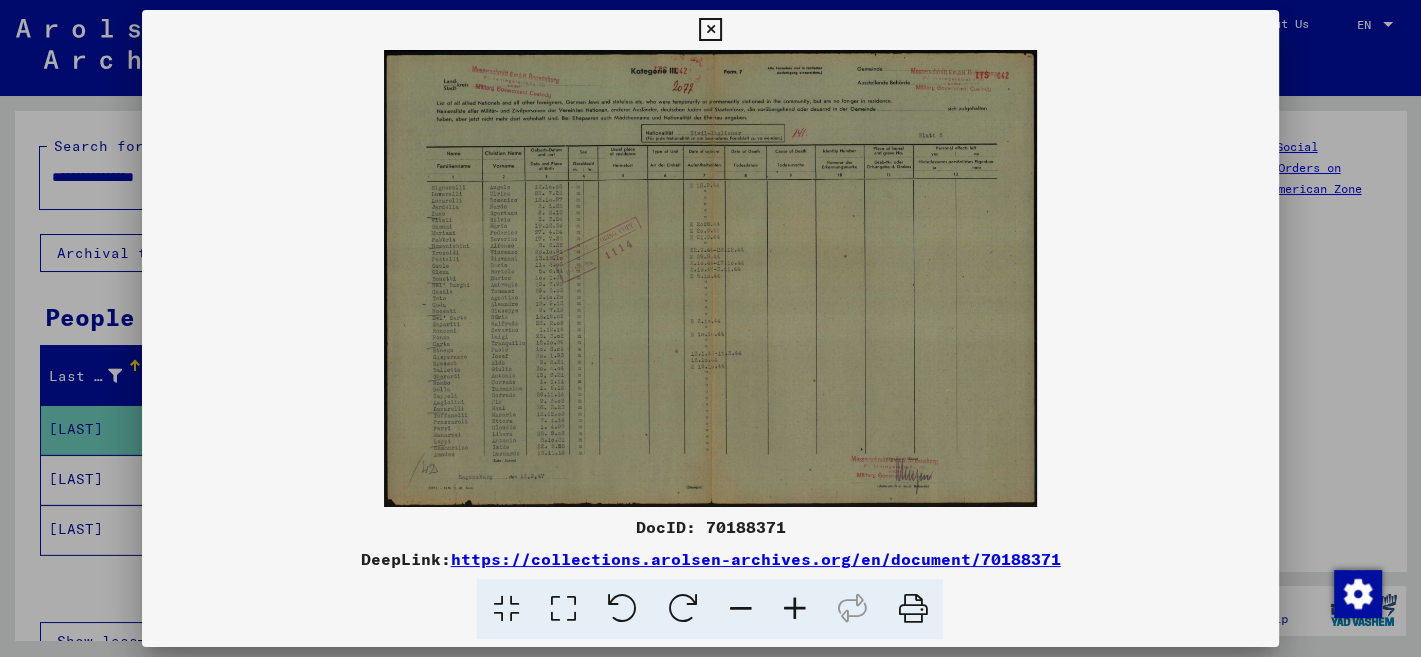 drag, startPoint x: 1072, startPoint y: 562, endPoint x: 462, endPoint y: 561, distance: 610.0008 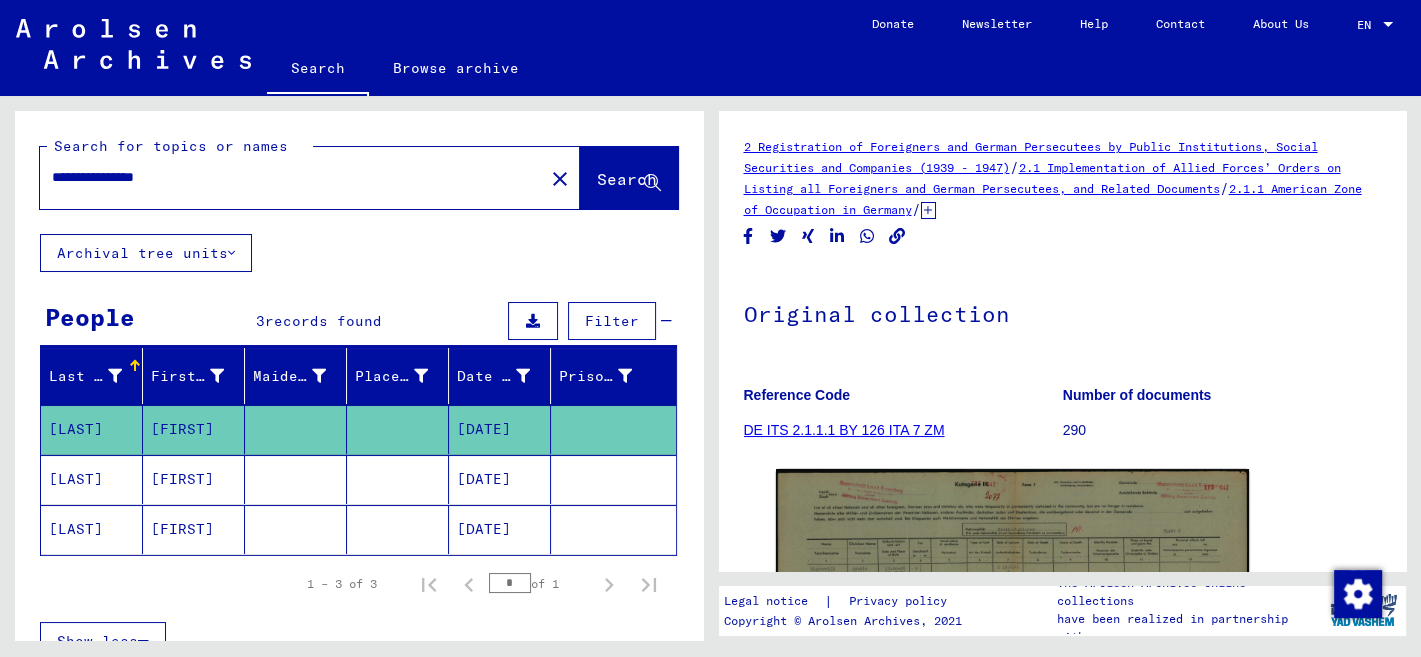 click on "[LAST]" at bounding box center [92, 529] 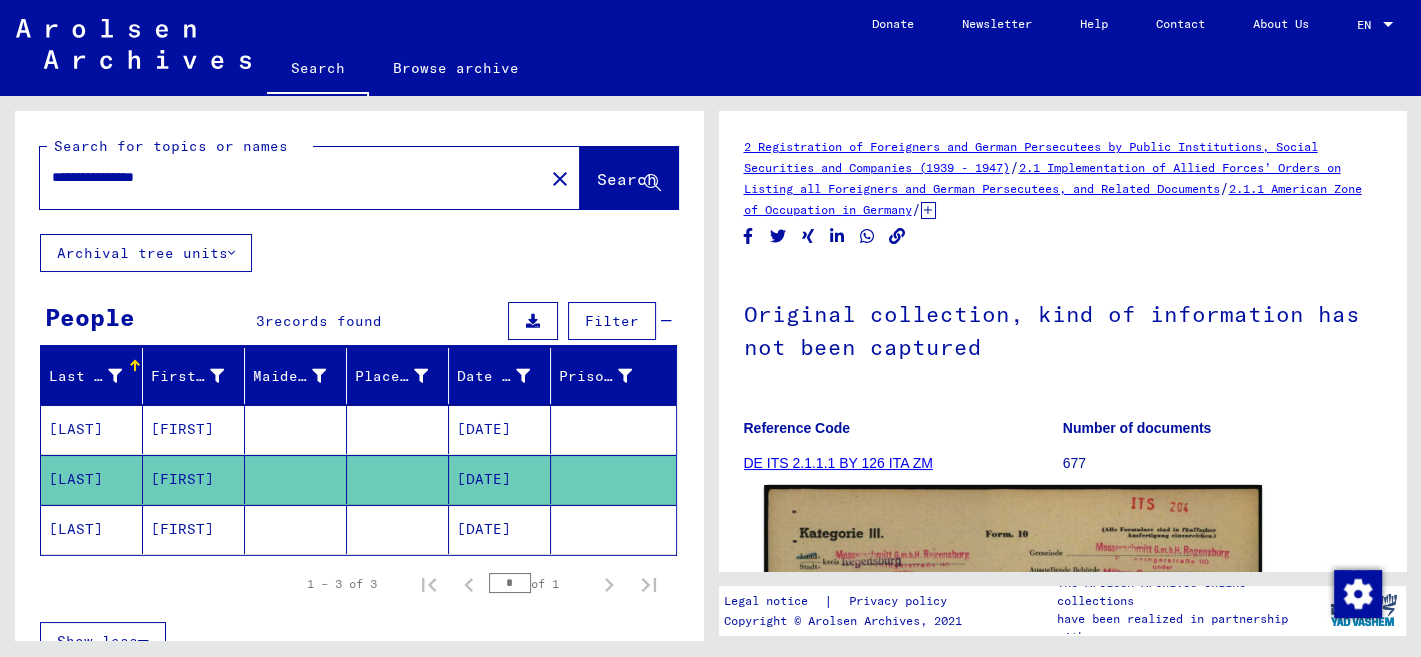 click 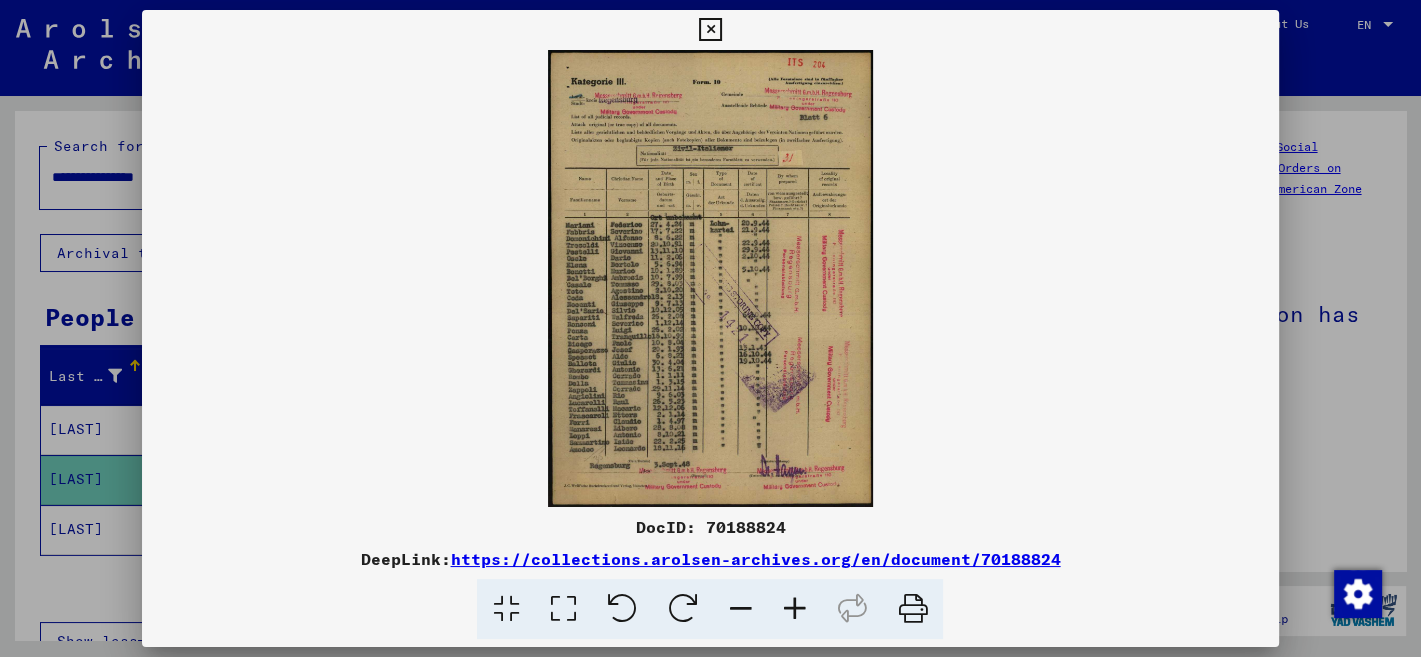 drag, startPoint x: 1086, startPoint y: 562, endPoint x: 453, endPoint y: 544, distance: 633.25586 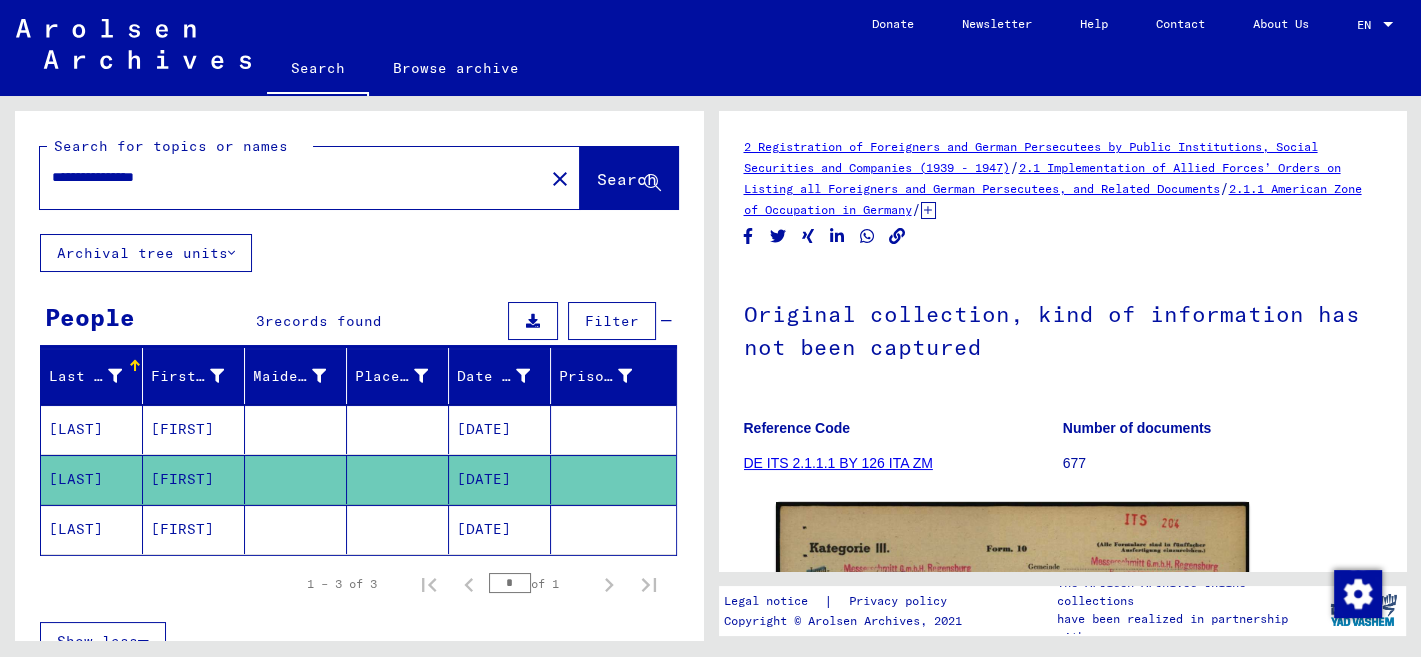 click on "[LAST]" at bounding box center [92, 479] 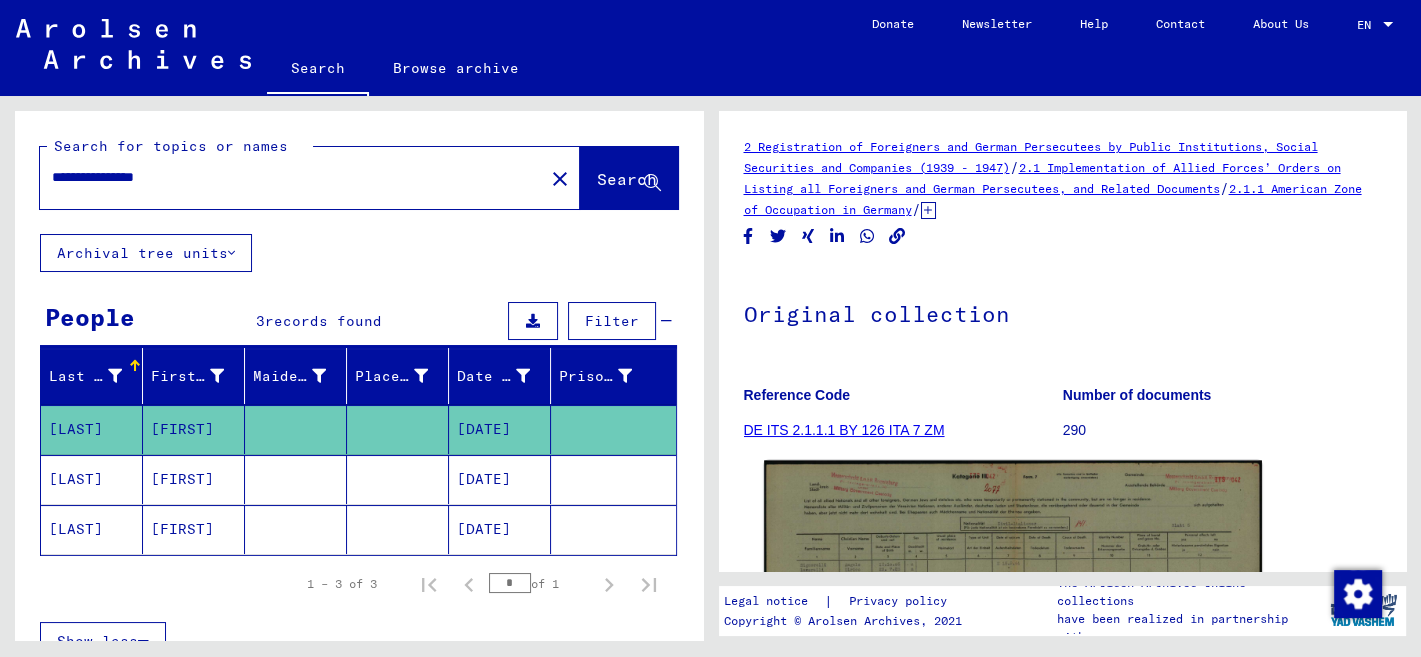 click 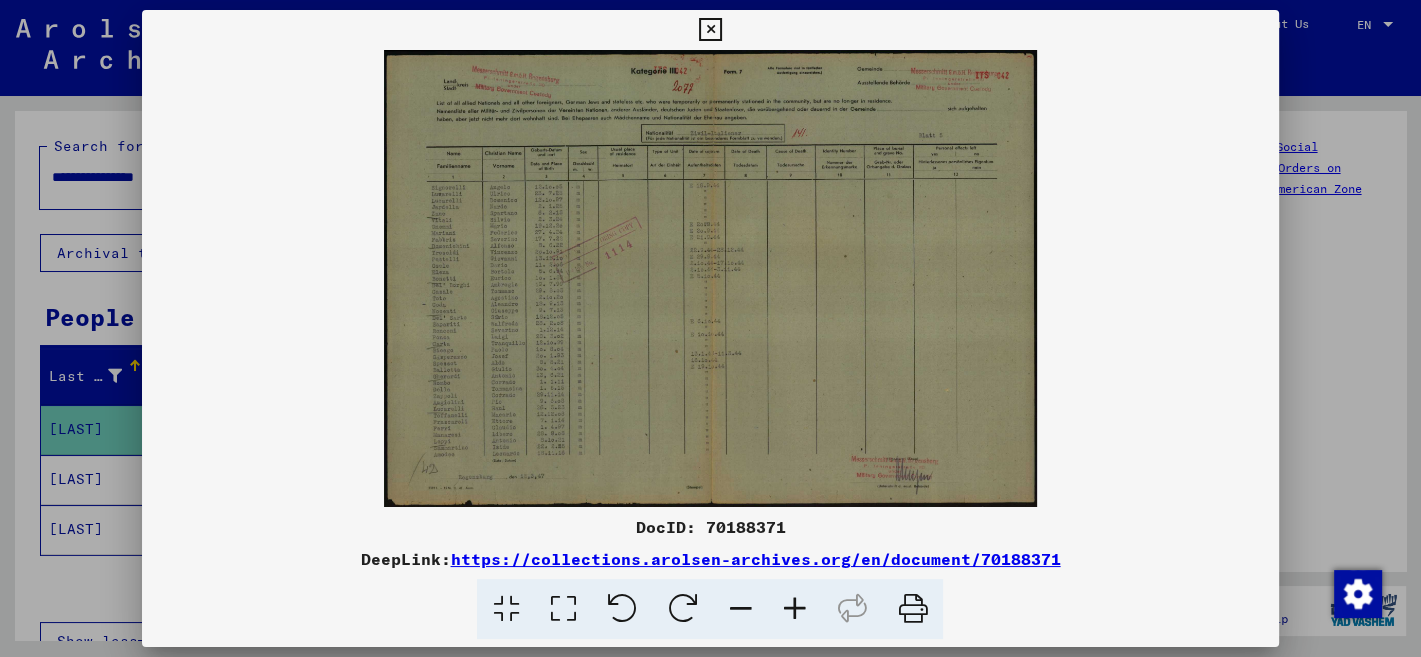 click at bounding box center (710, 30) 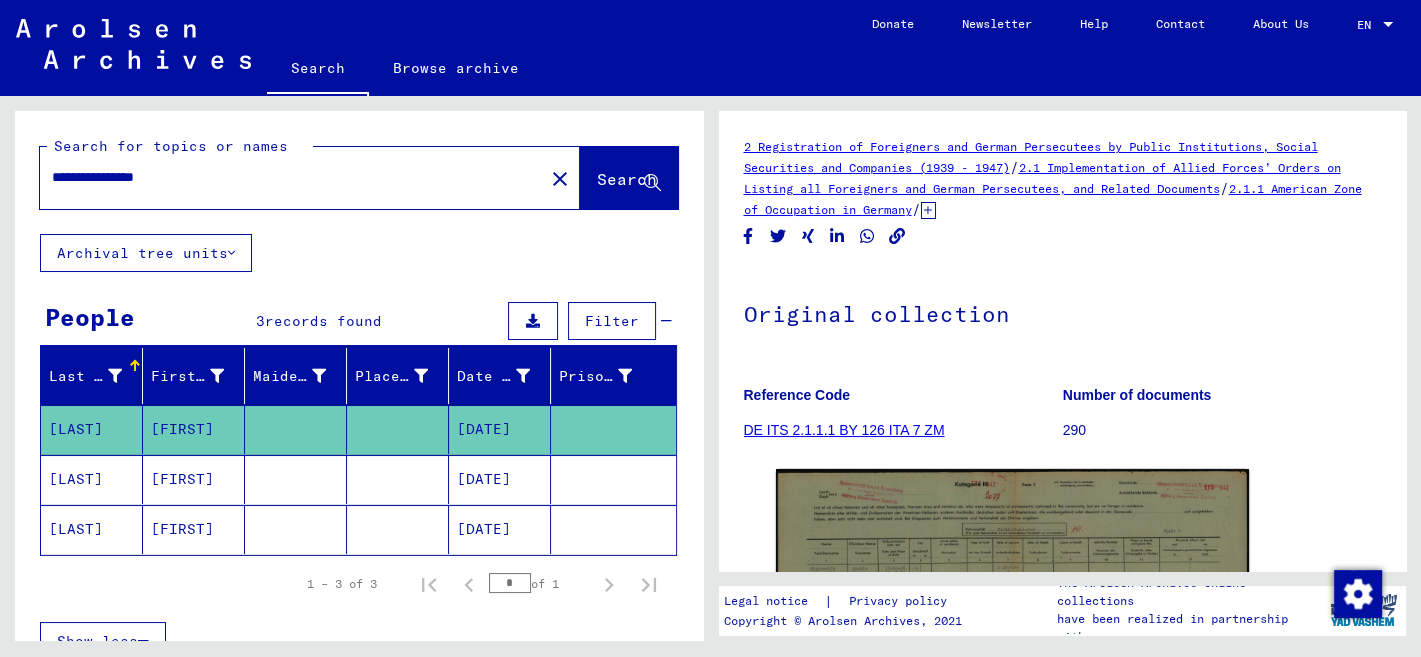 click on "**********" at bounding box center [292, 177] 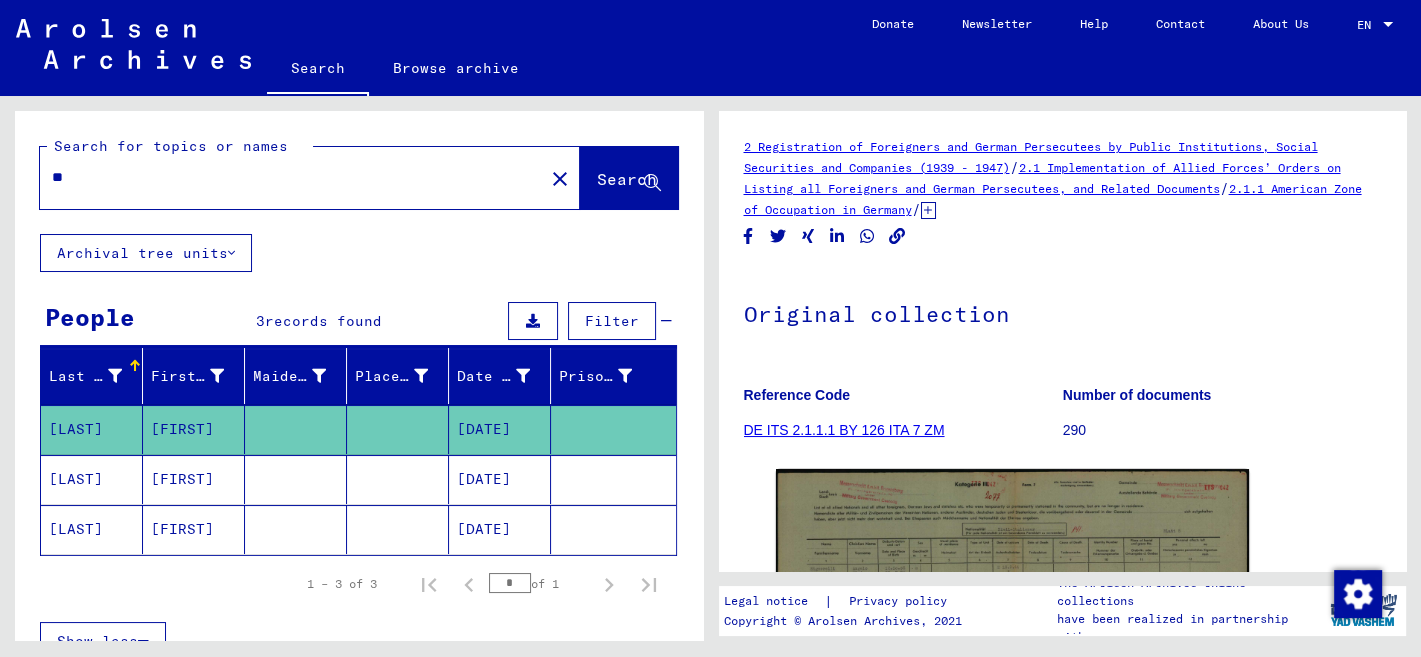 type on "*" 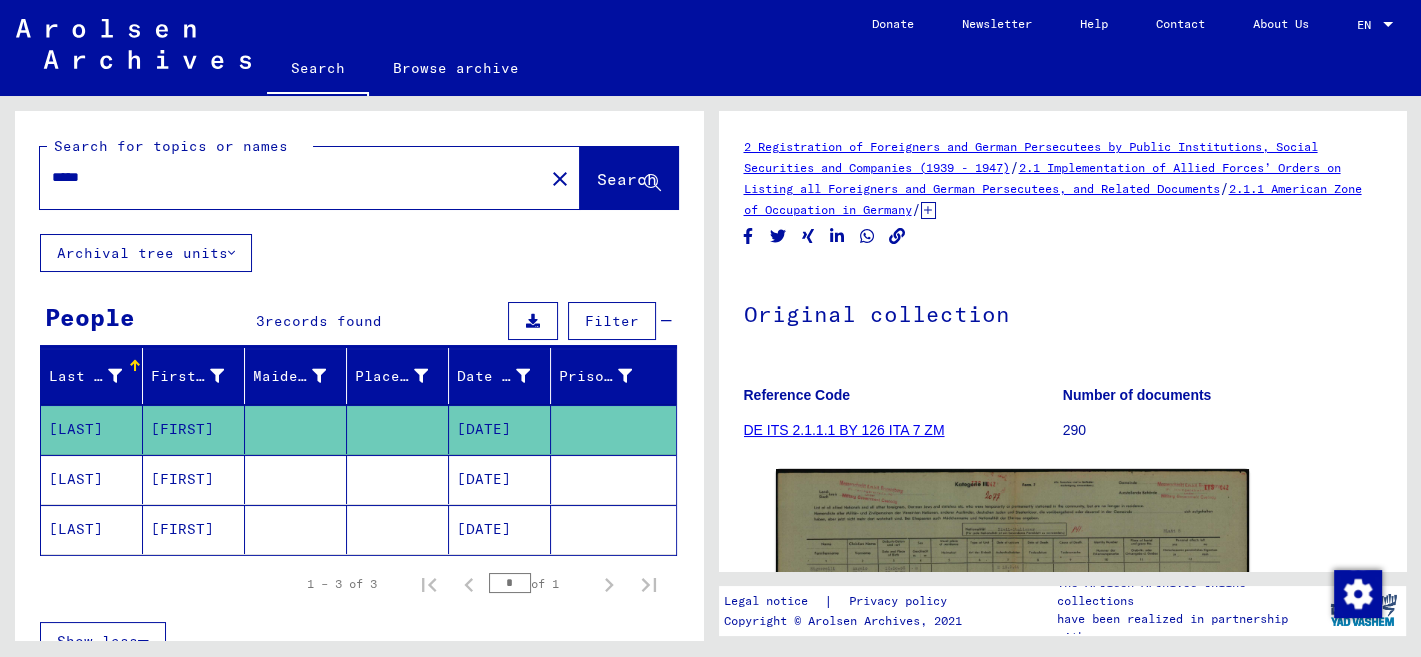 type on "*****" 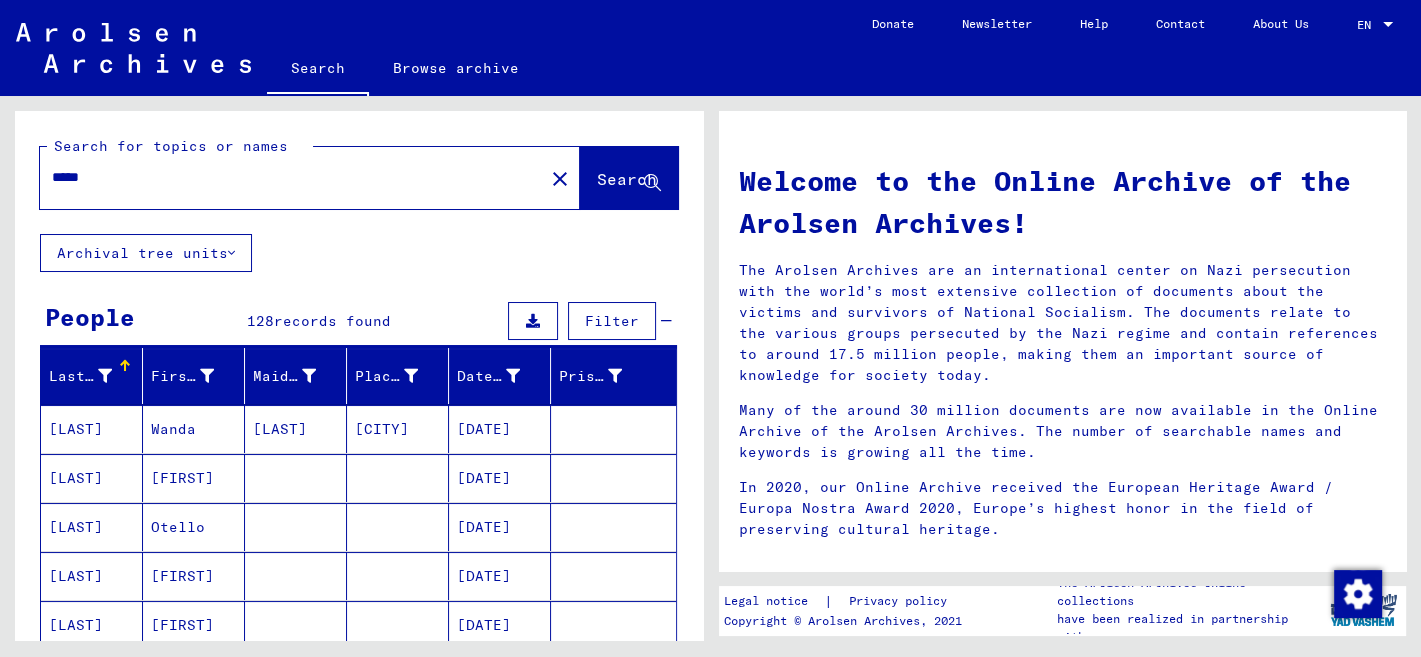 scroll, scrollTop: 441, scrollLeft: 0, axis: vertical 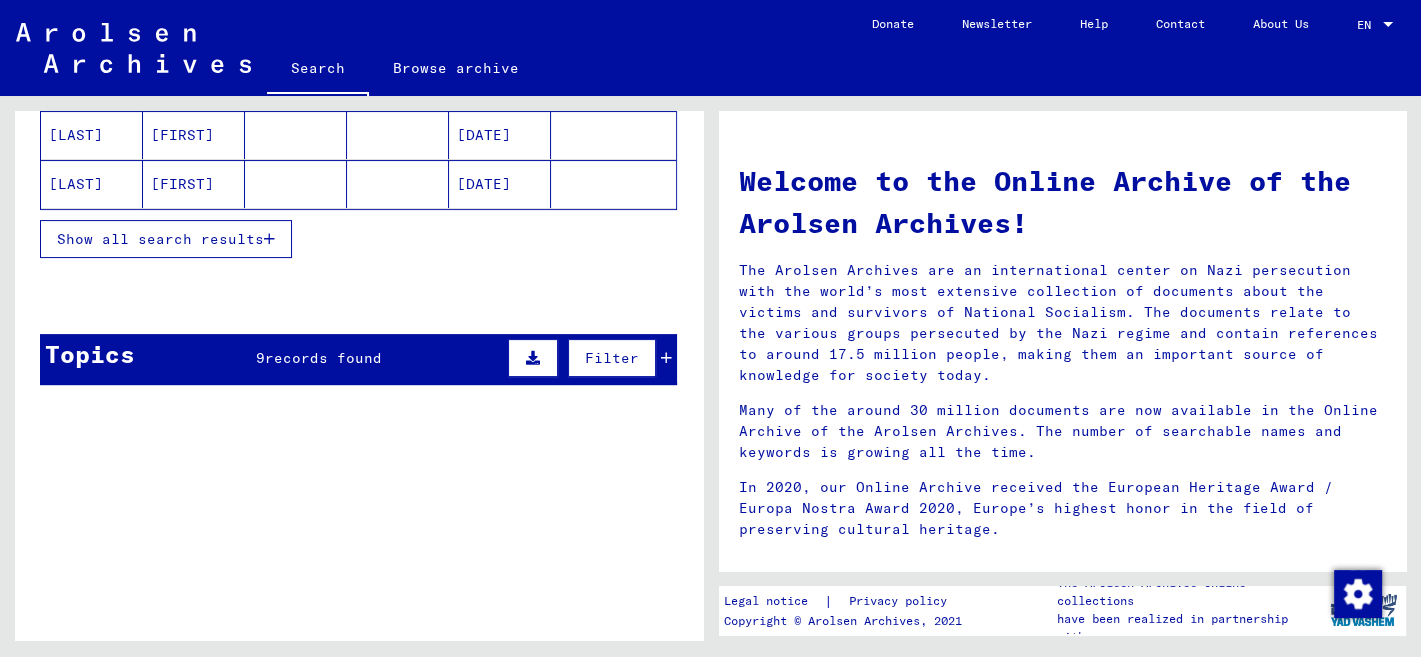 click on "Show all search results" at bounding box center (160, 239) 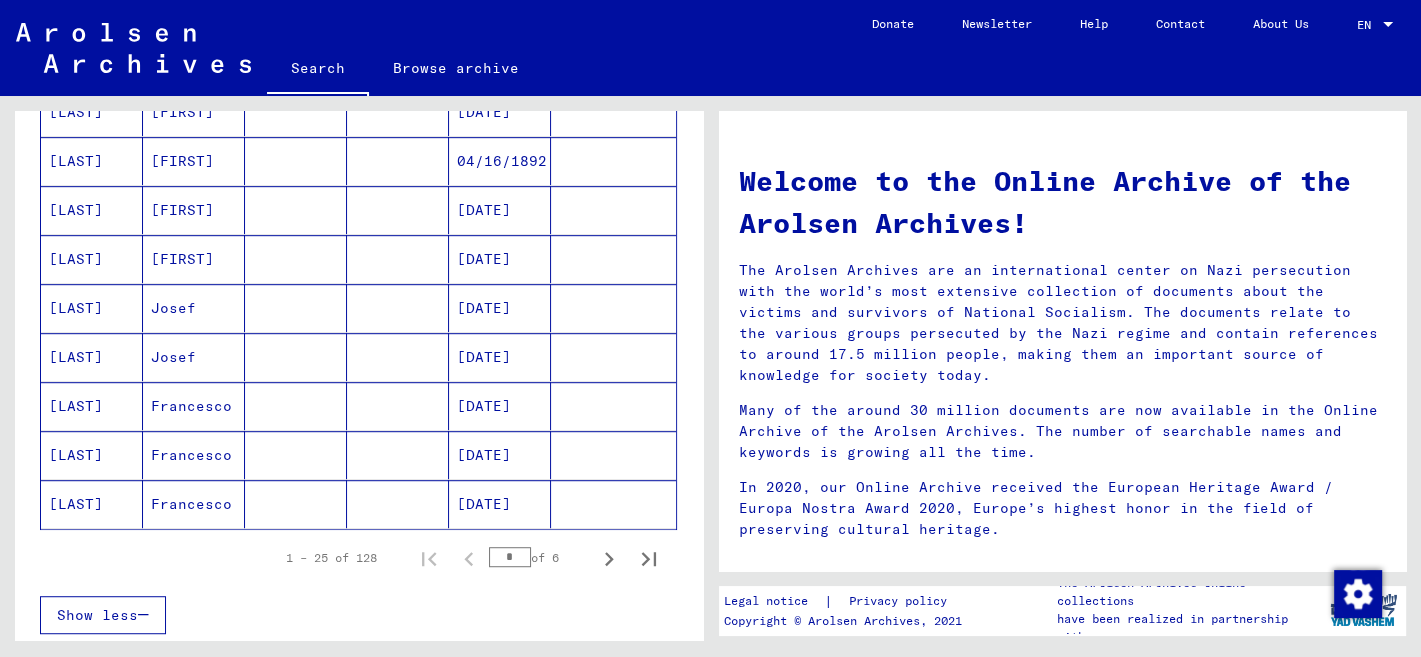 scroll, scrollTop: 1324, scrollLeft: 0, axis: vertical 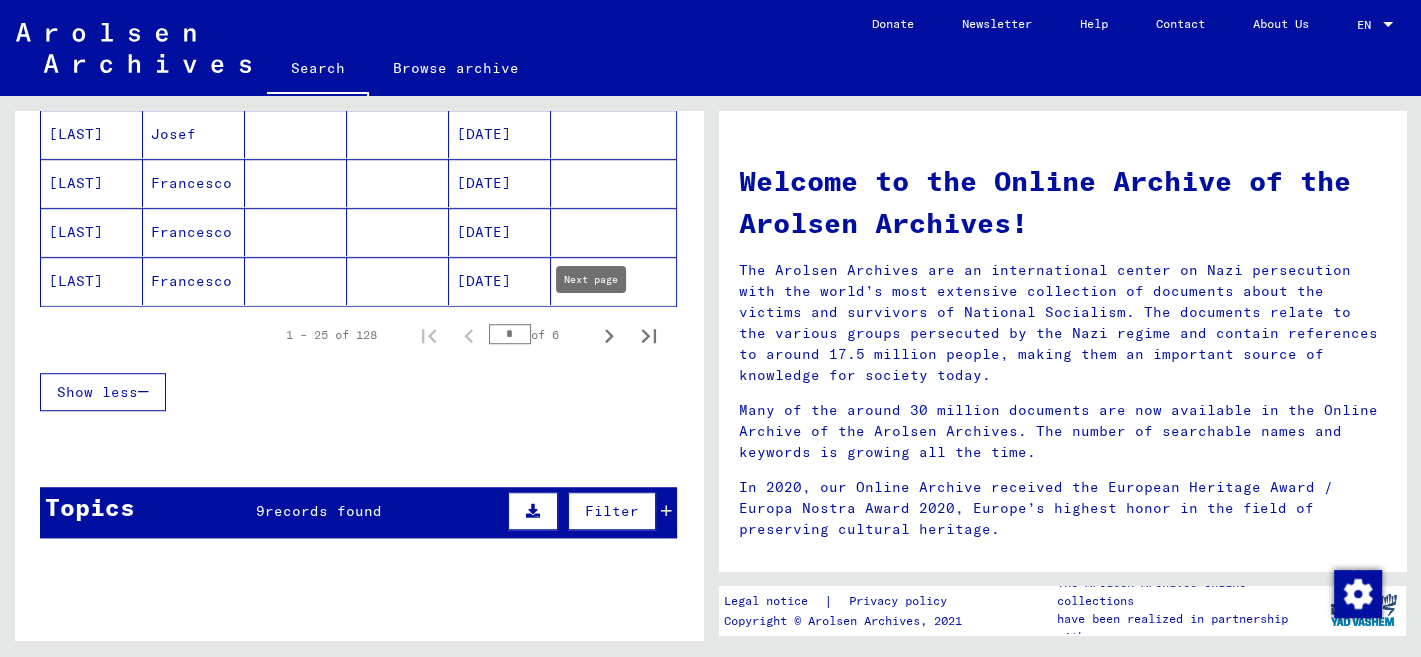 click 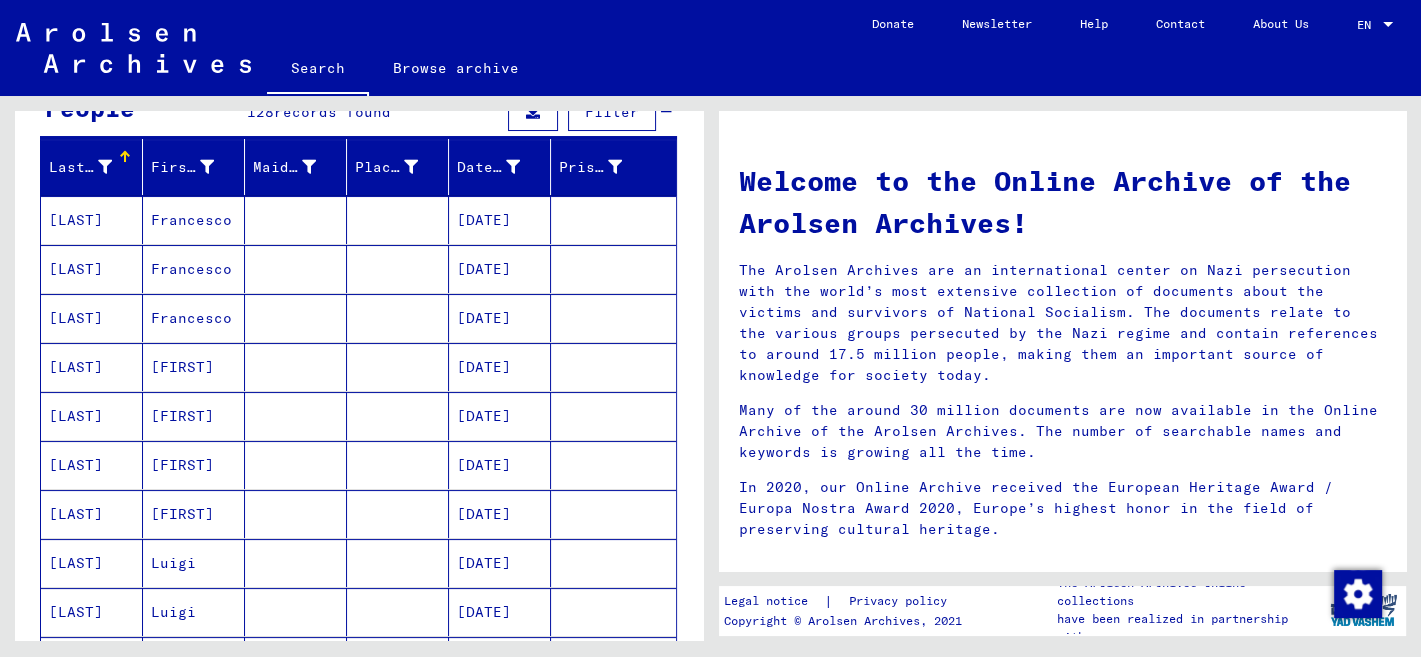 scroll, scrollTop: 0, scrollLeft: 0, axis: both 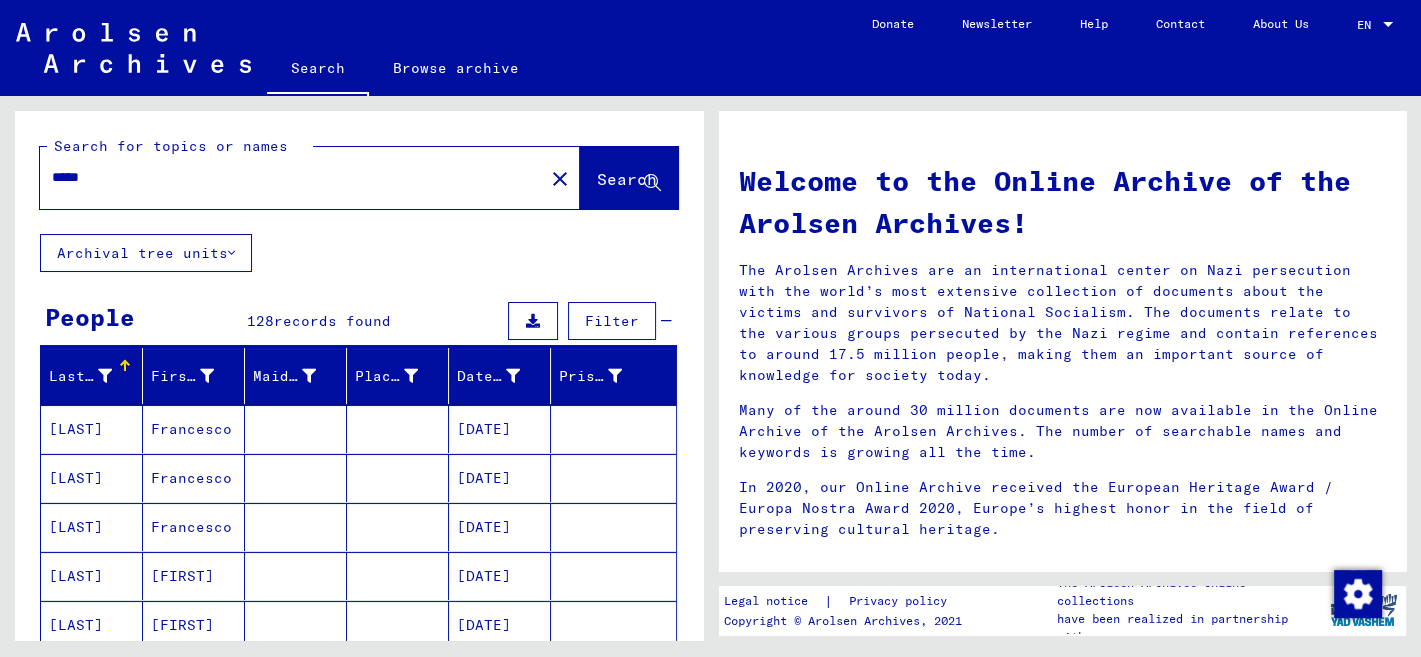 click on "*****" 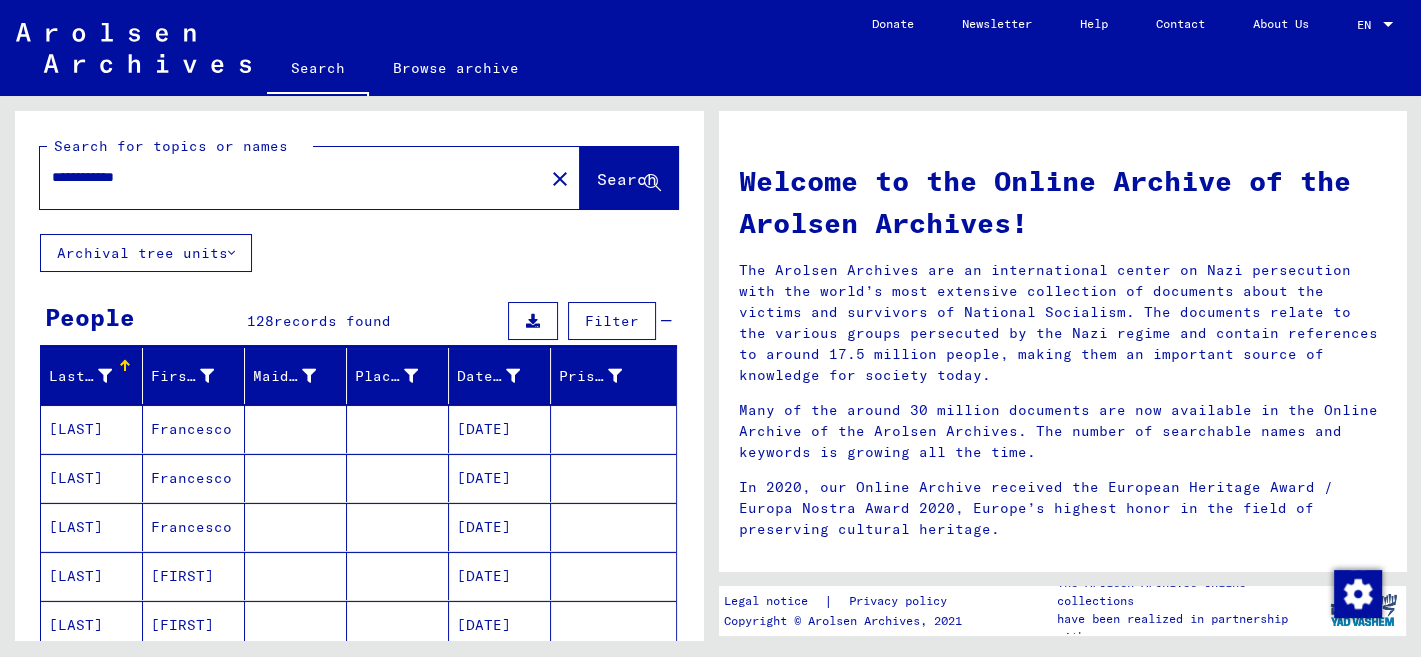 type on "**********" 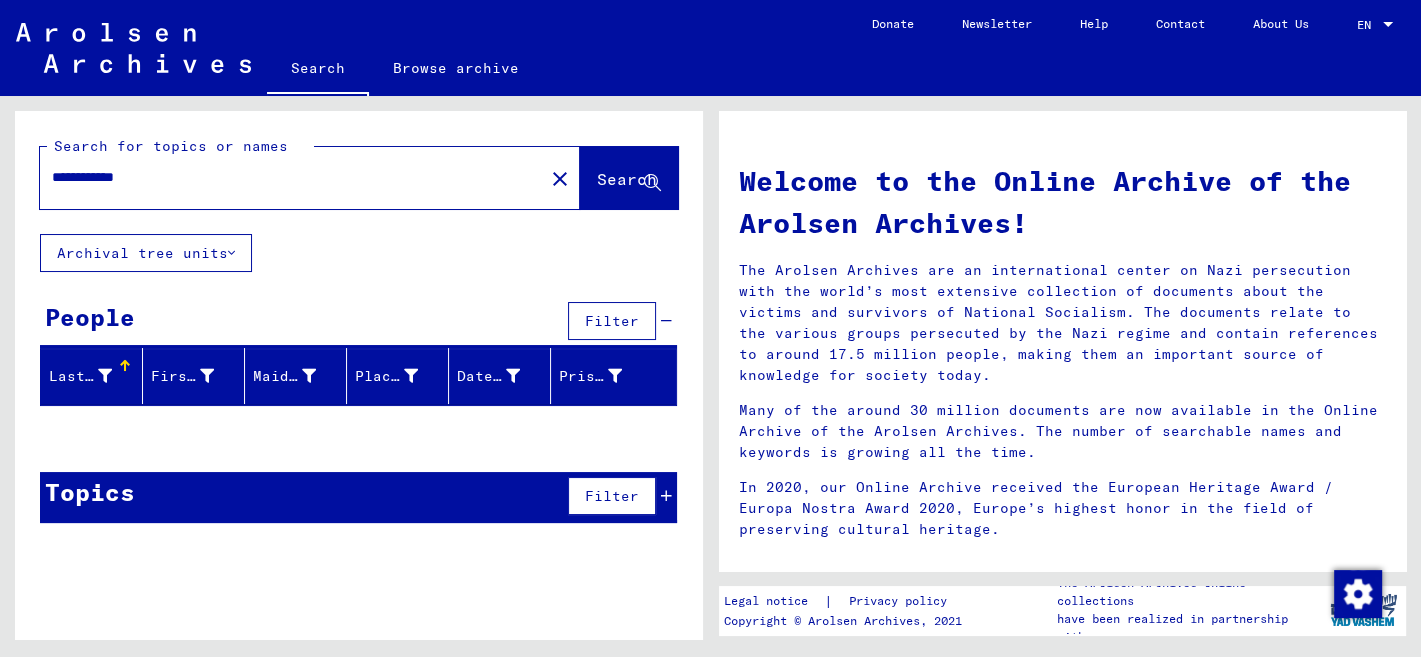 click on "Welcome to the Online Archive of the Arolsen Archives!
The Arolsen Archives are an international center on Nazi persecution with the world’s most extensive collection of documents about the victims and survivors of National Socialism. The documents relate to the various groups persecuted by the Nazi regime and contain references to around 17.5 million people, making them an important source of knowledge for society today.
Many of the around 30 million documents are now available in the Online Archive of the Arolsen Archives. The number of searchable names and keywords is growing all the time.
In 2020, our Online Archive received the European Heritage Award / Europa Nostra Award 2020, Europe’s highest honor in the field of preserving cultural heritage." at bounding box center (1063, 347) 